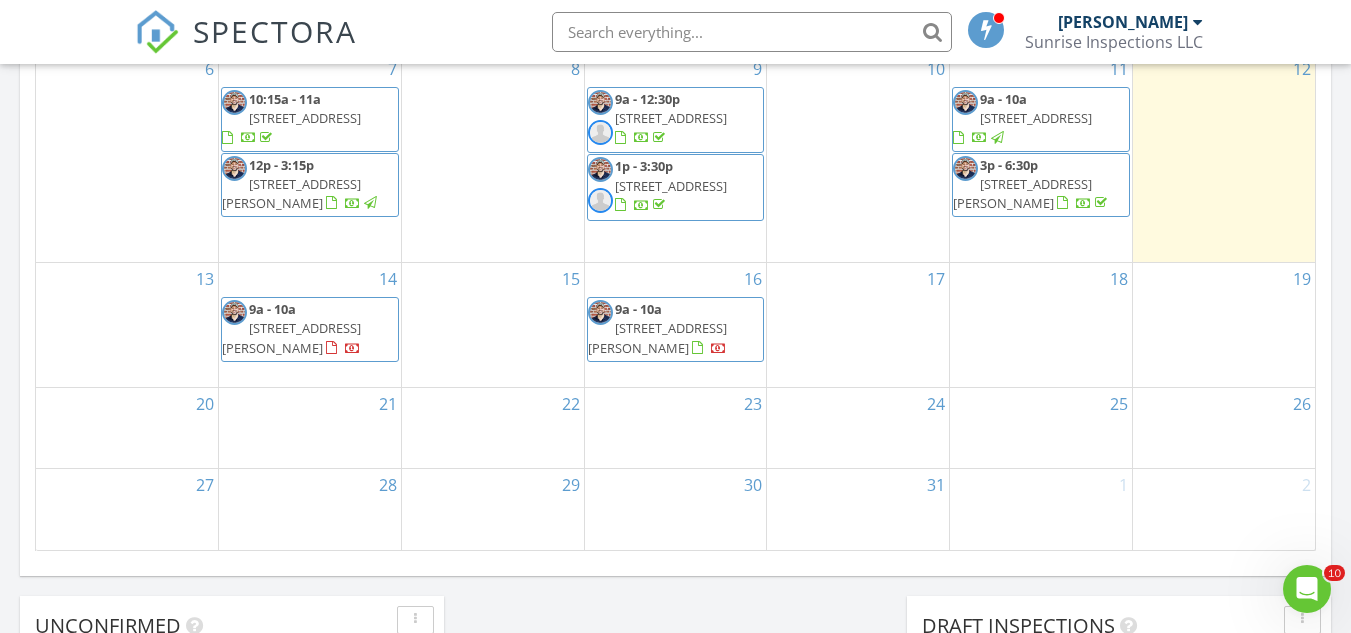 scroll, scrollTop: 1284, scrollLeft: 0, axis: vertical 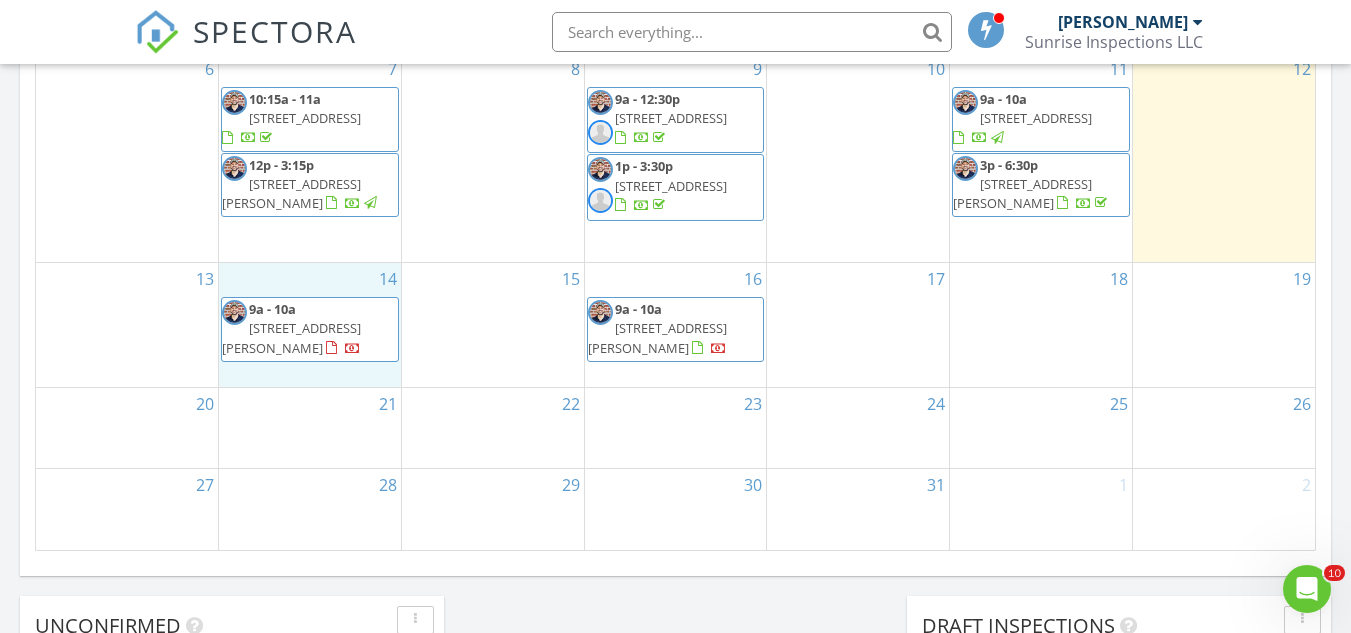 click on "14
9a - 10a
807 Glen Oak Ave E, Clearwater 33759" at bounding box center [310, 325] 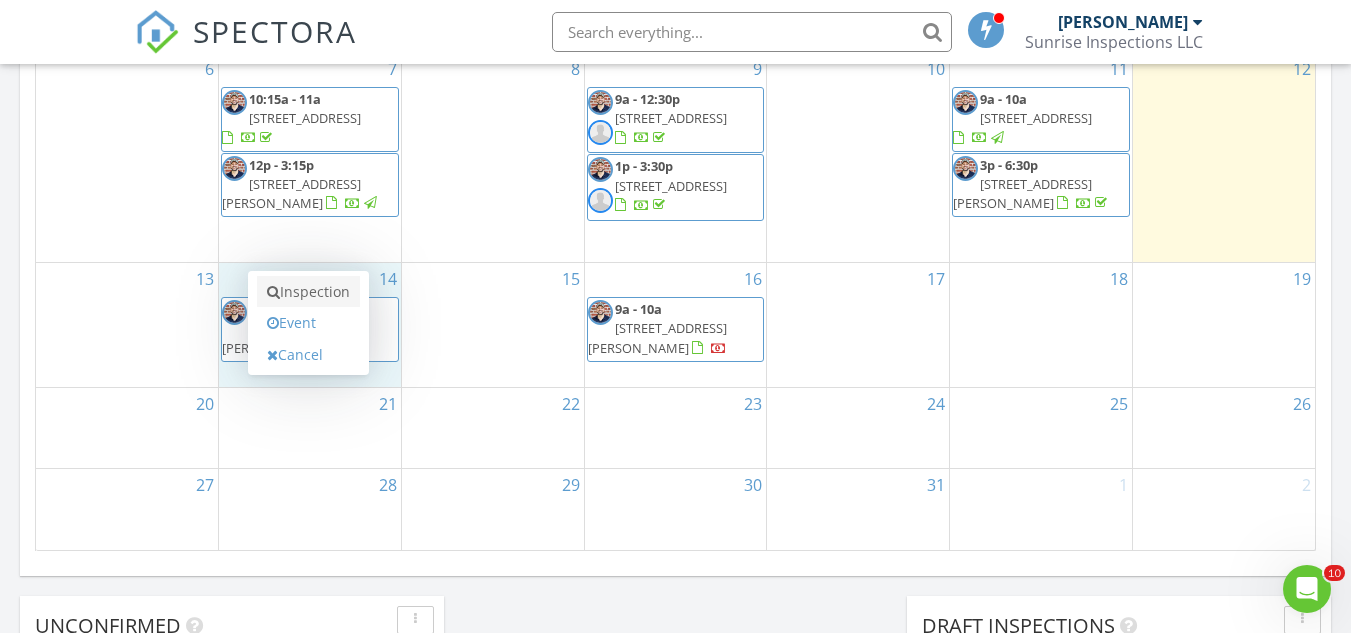 click on "Inspection" at bounding box center (308, 292) 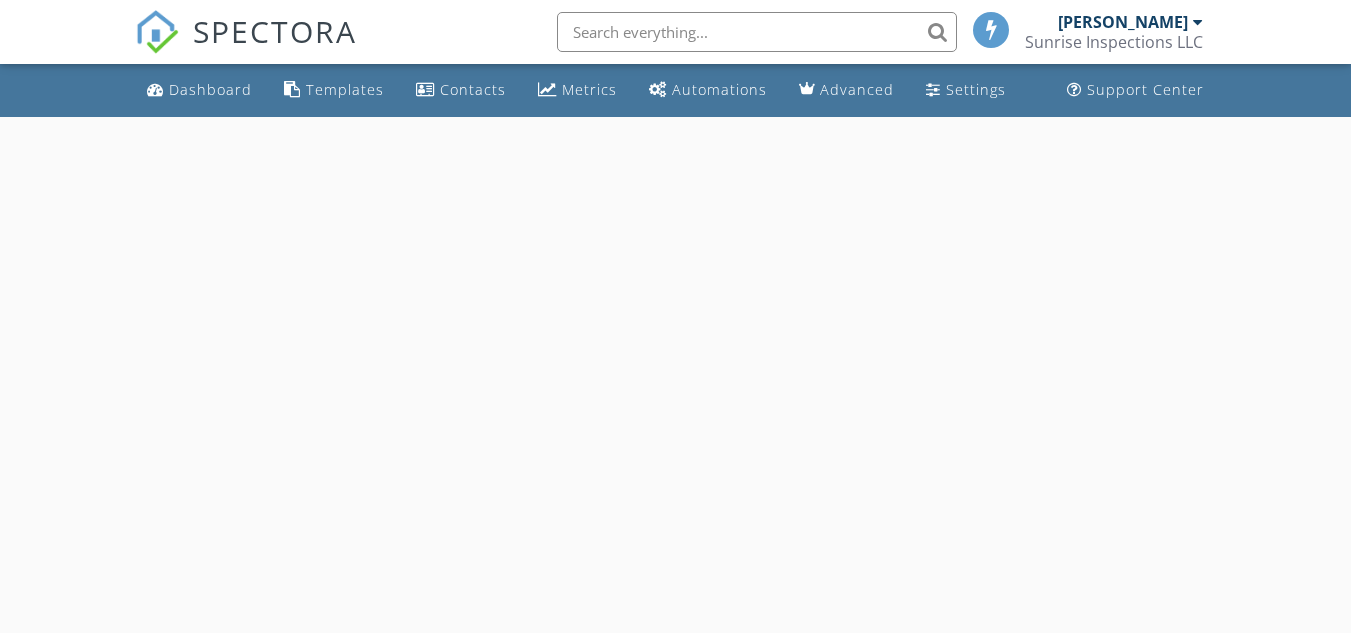 scroll, scrollTop: 0, scrollLeft: 0, axis: both 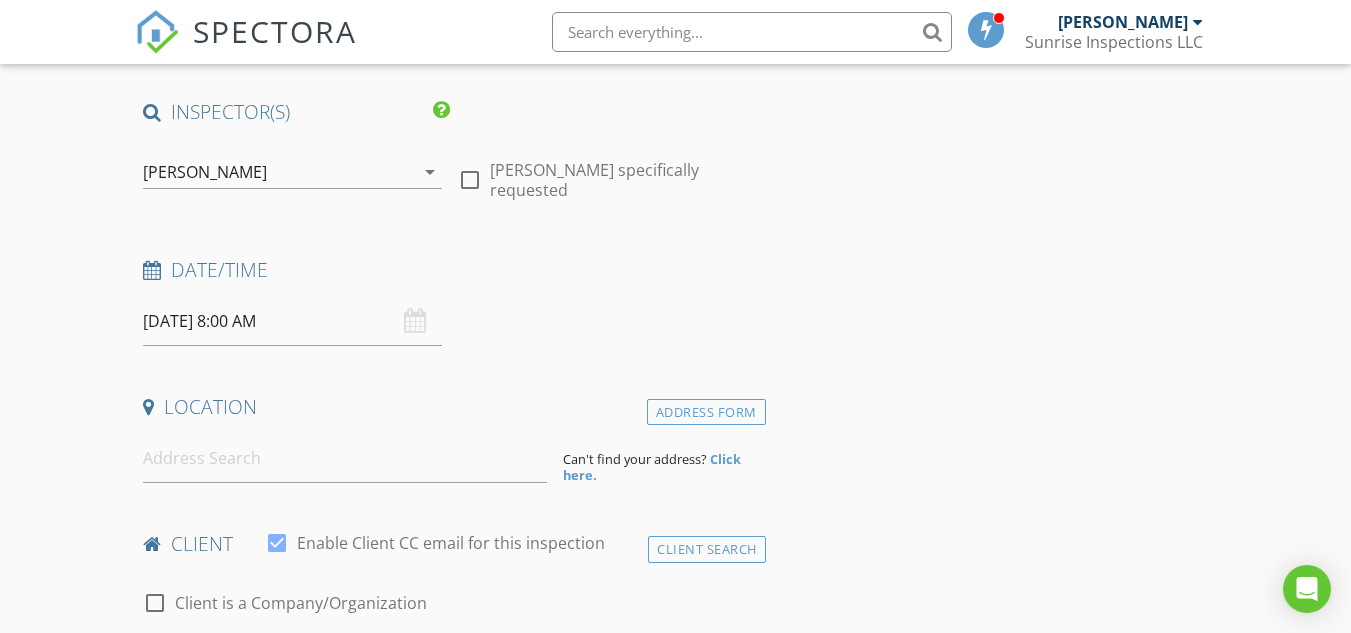 click on "07/14/2025 8:00 AM" at bounding box center [292, 321] 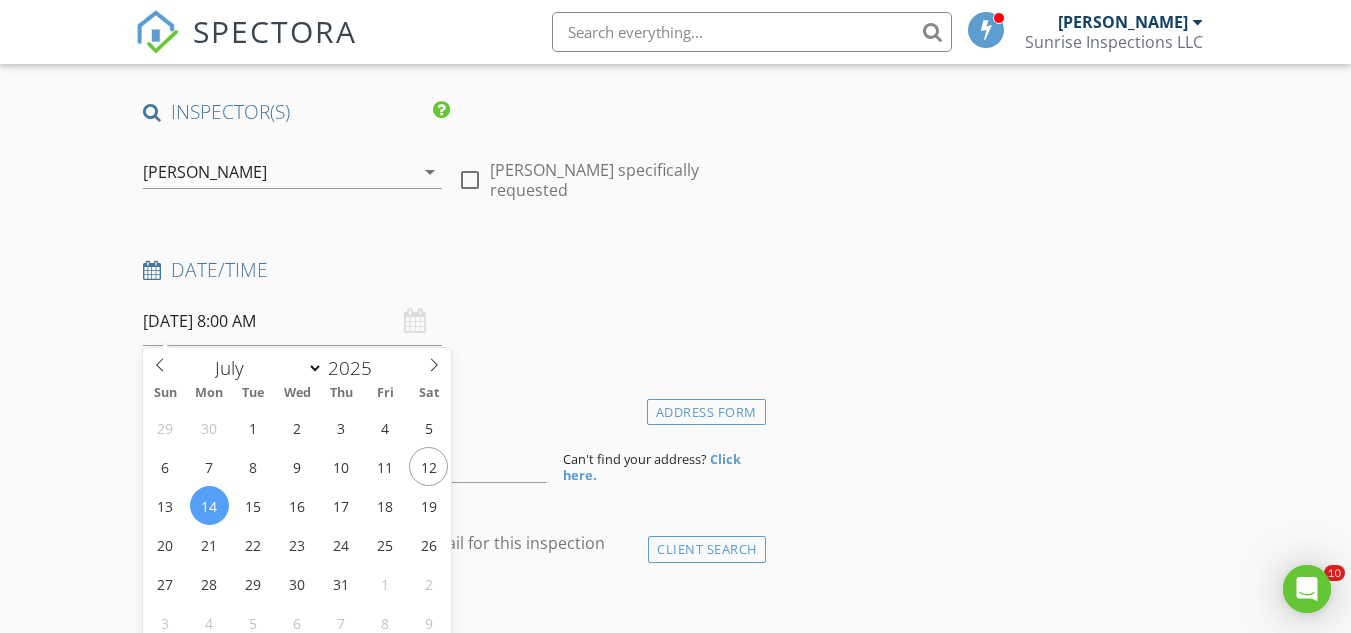 scroll, scrollTop: 0, scrollLeft: 0, axis: both 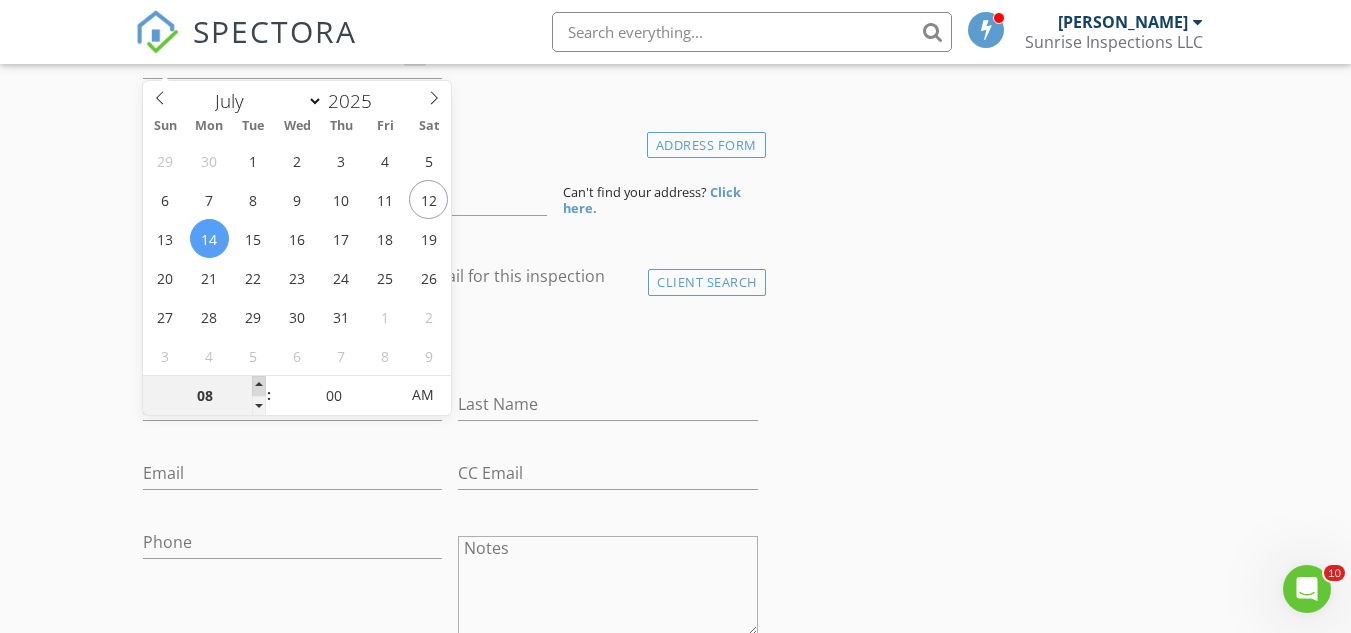 type on "09" 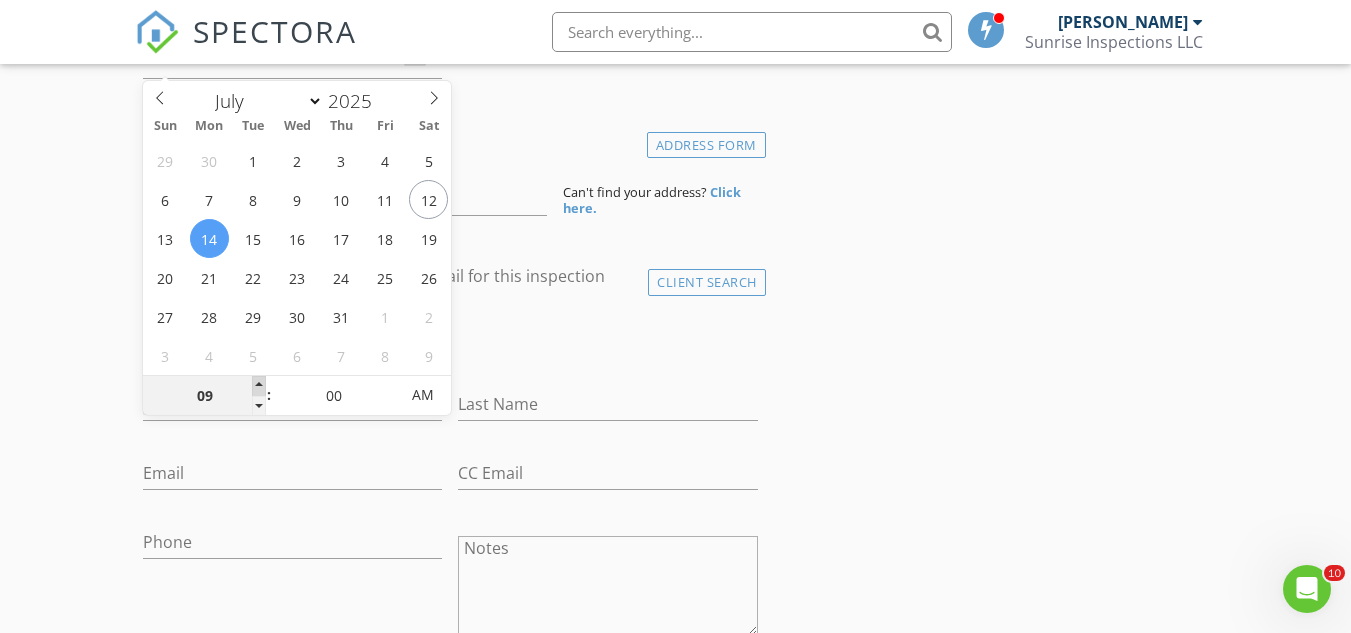 click at bounding box center [259, 386] 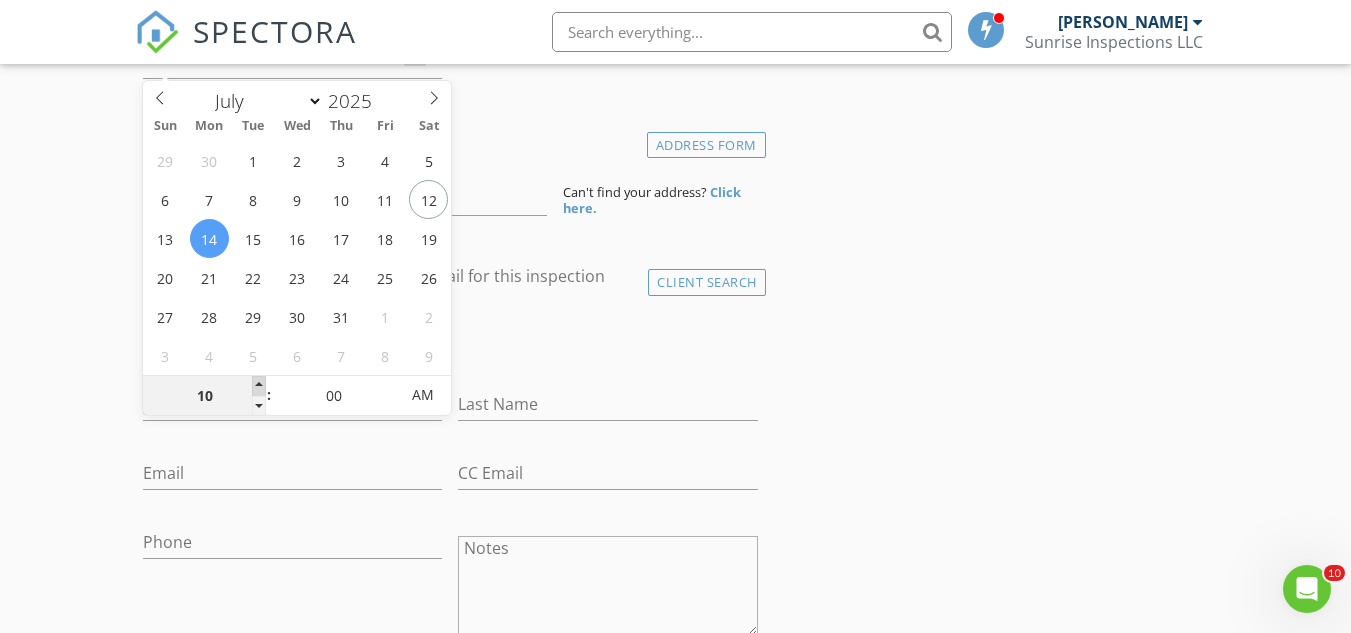 click at bounding box center [259, 386] 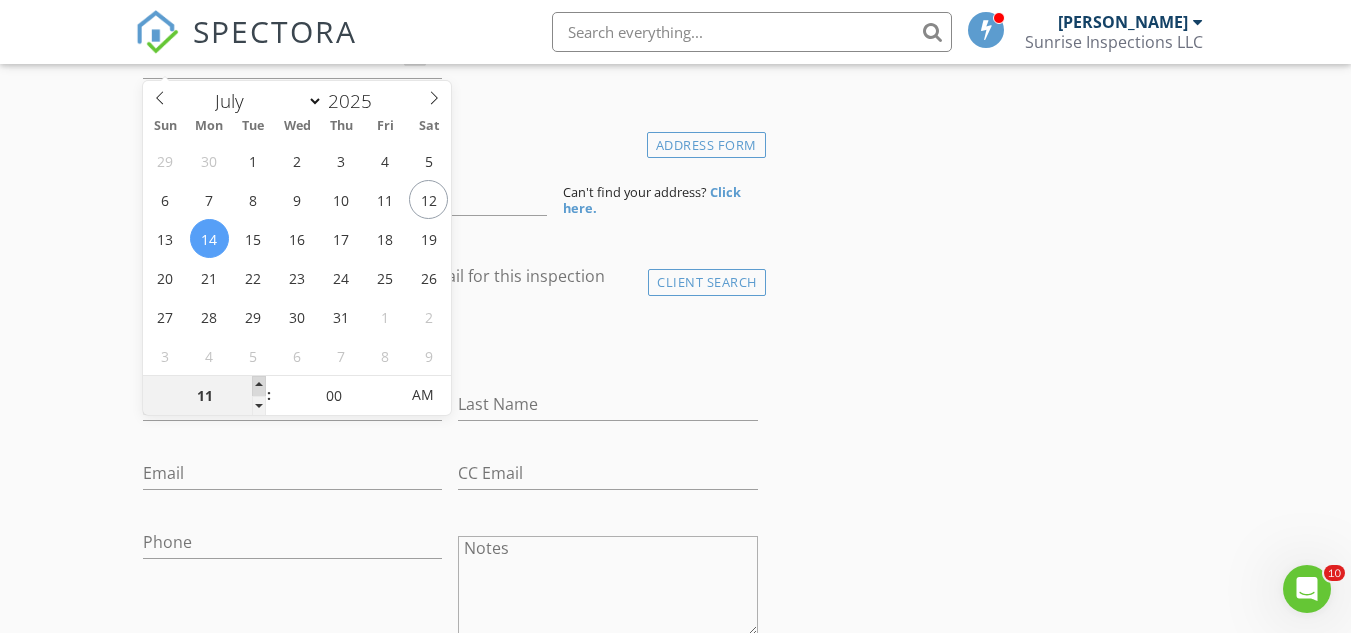 type on "07/14/2025 11:00 AM" 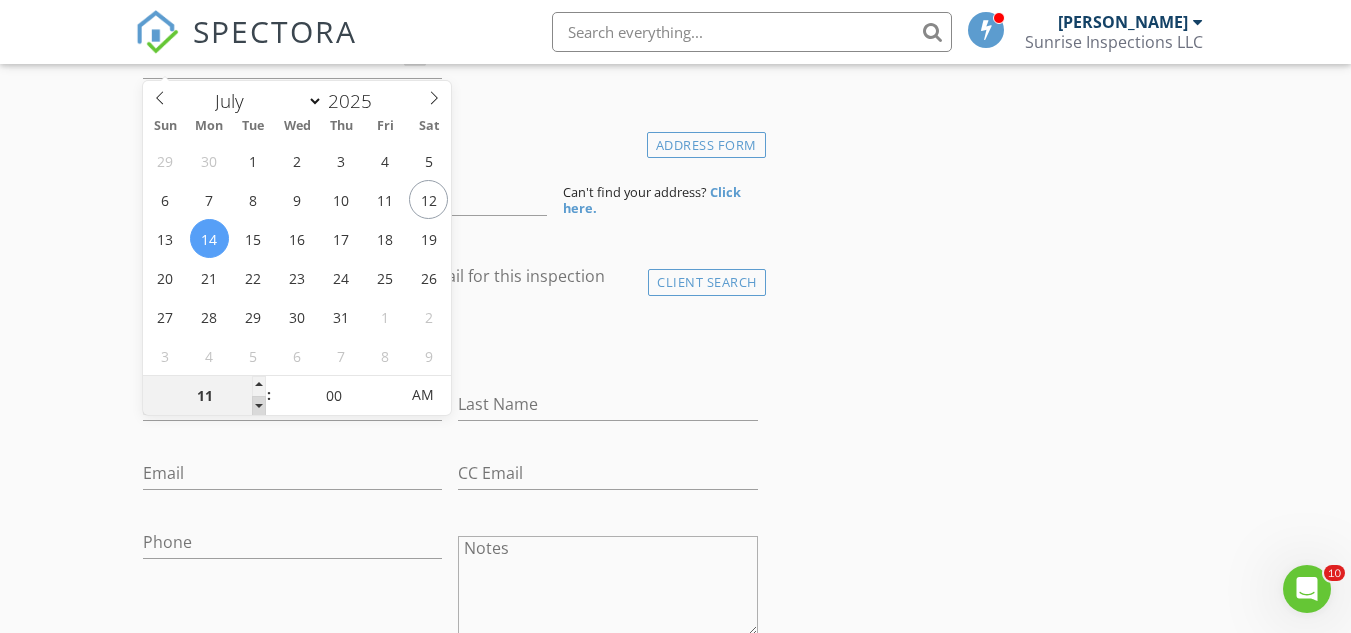 type on "10" 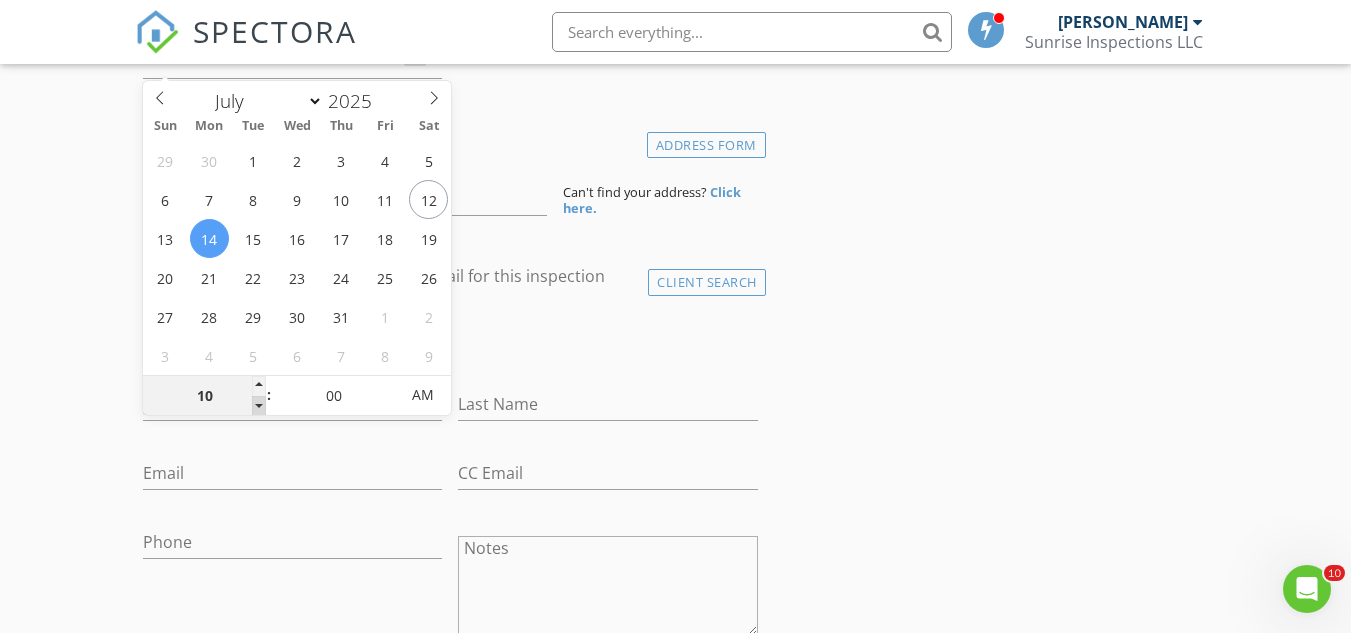 click at bounding box center [259, 406] 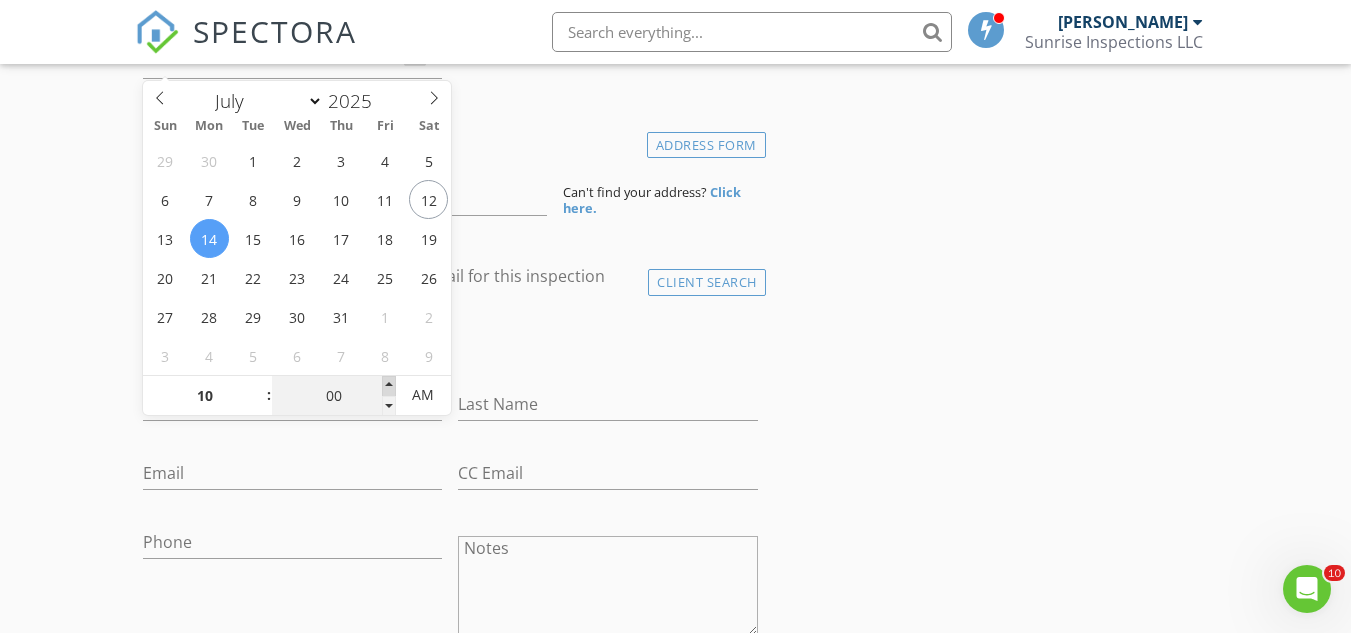 type on "05" 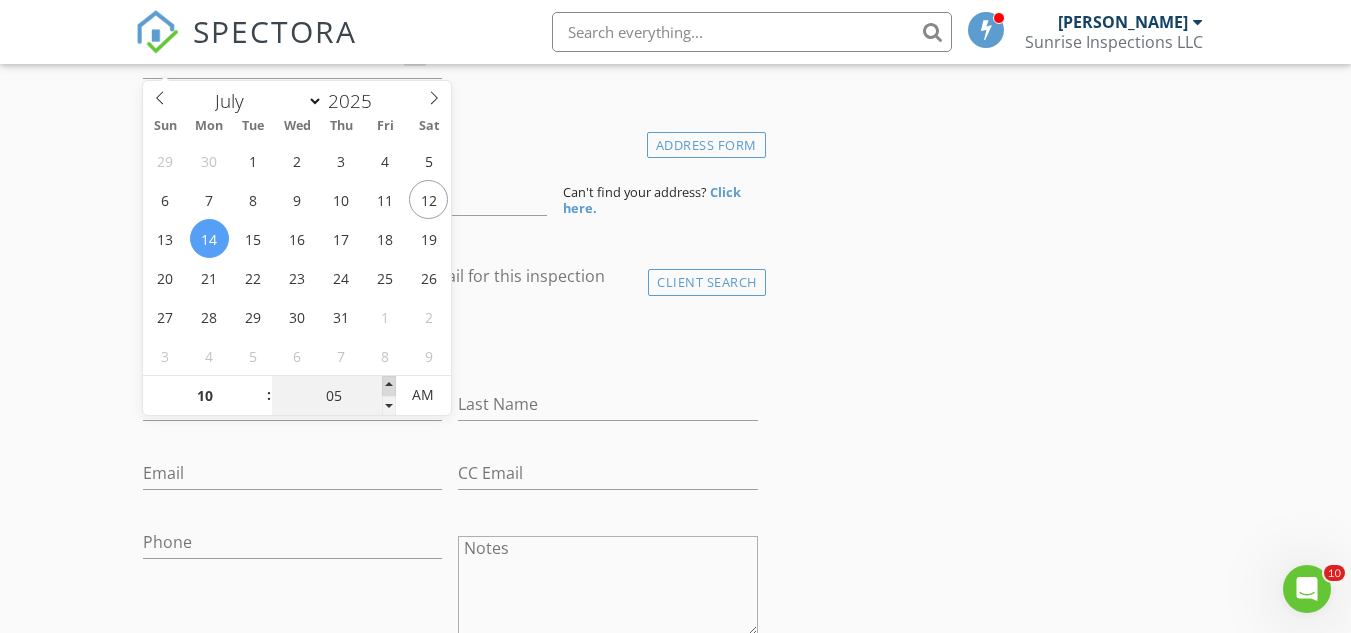 click at bounding box center [389, 386] 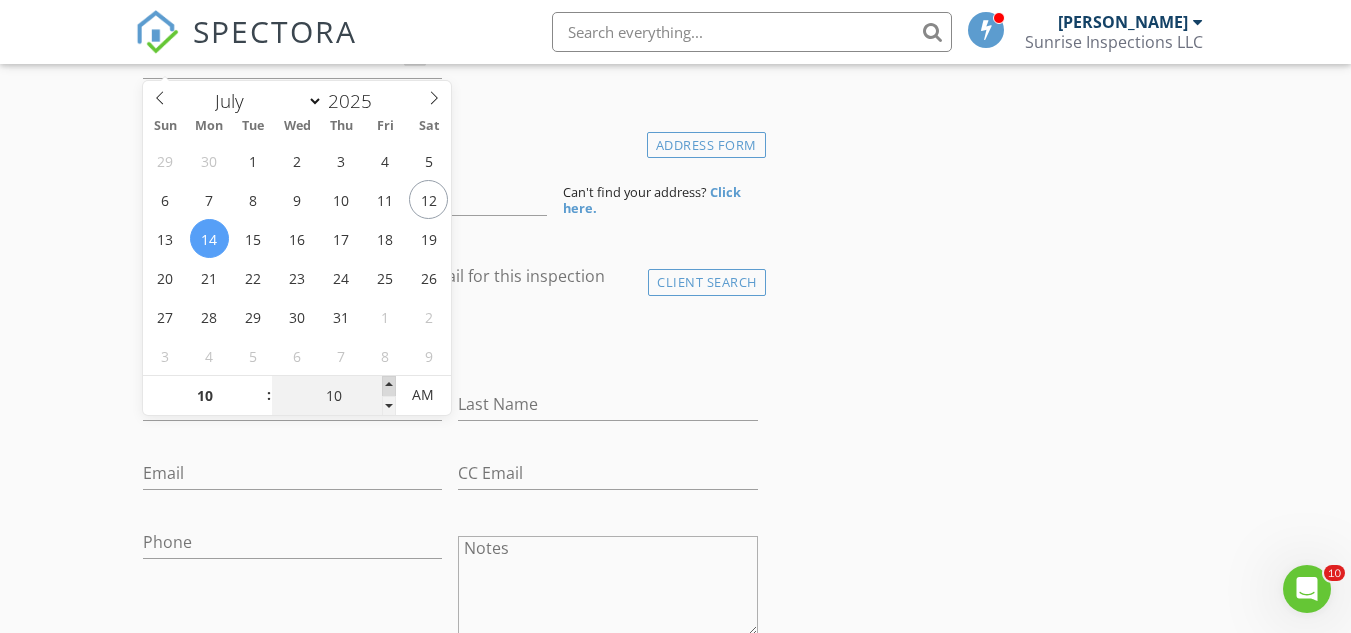 click at bounding box center [389, 386] 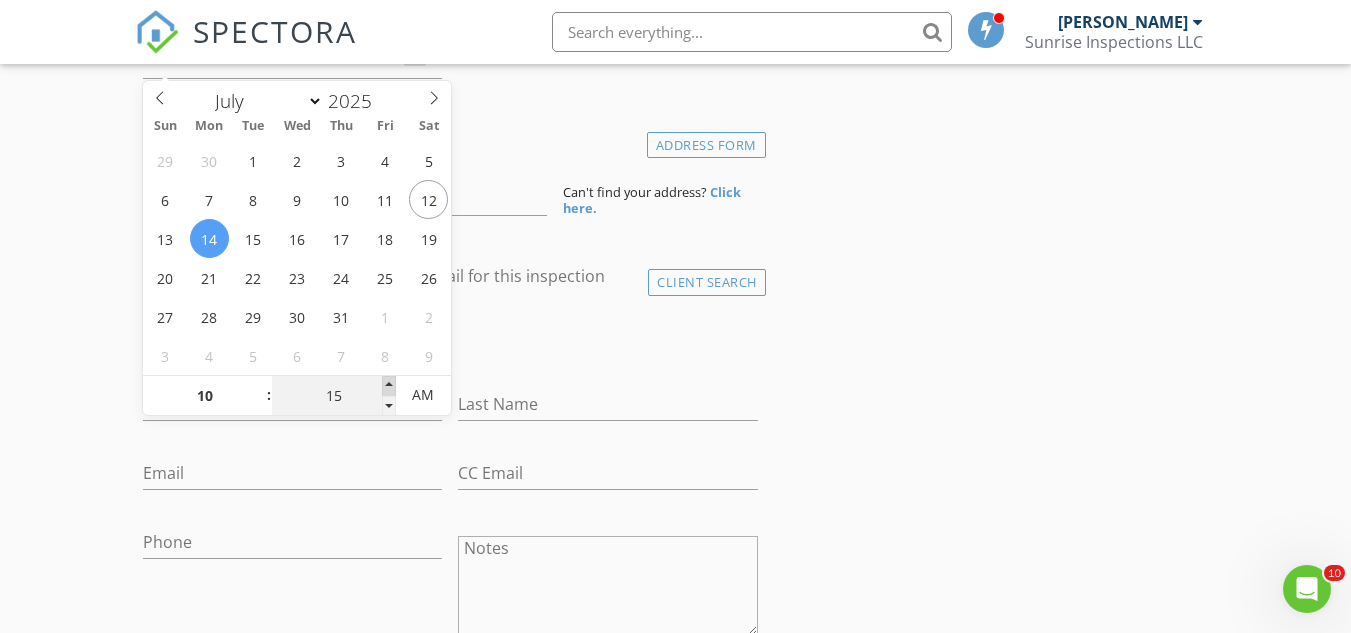 click at bounding box center (389, 386) 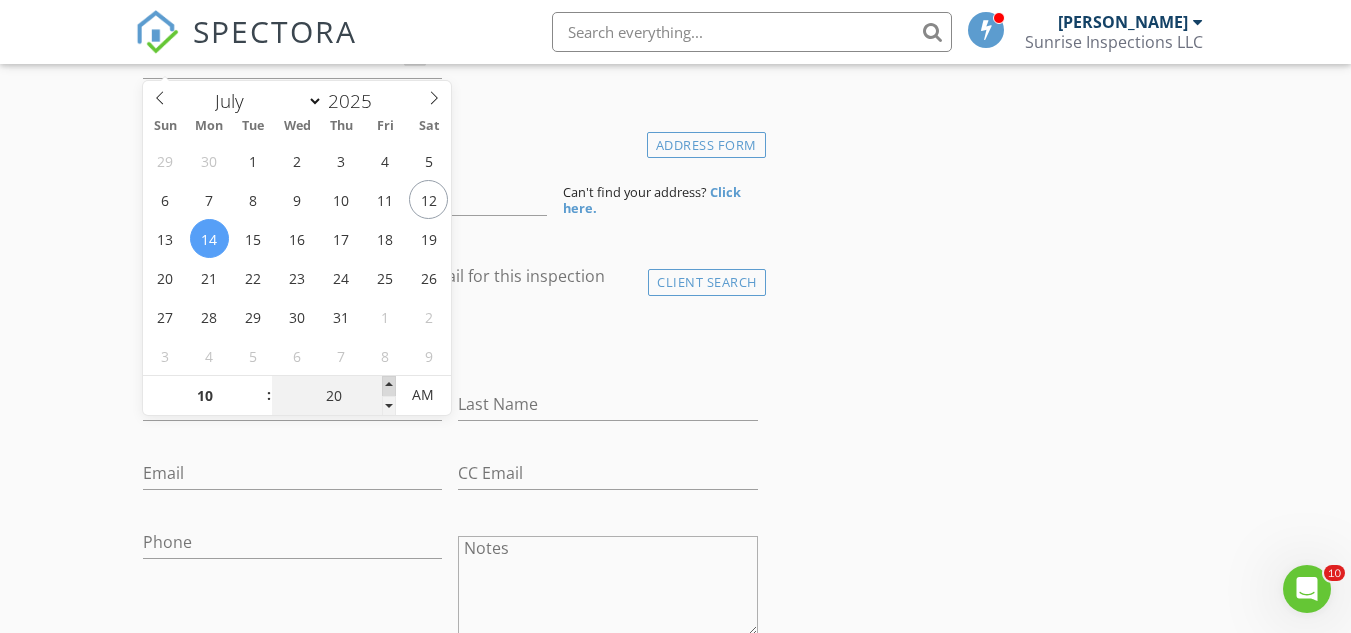 click at bounding box center [389, 386] 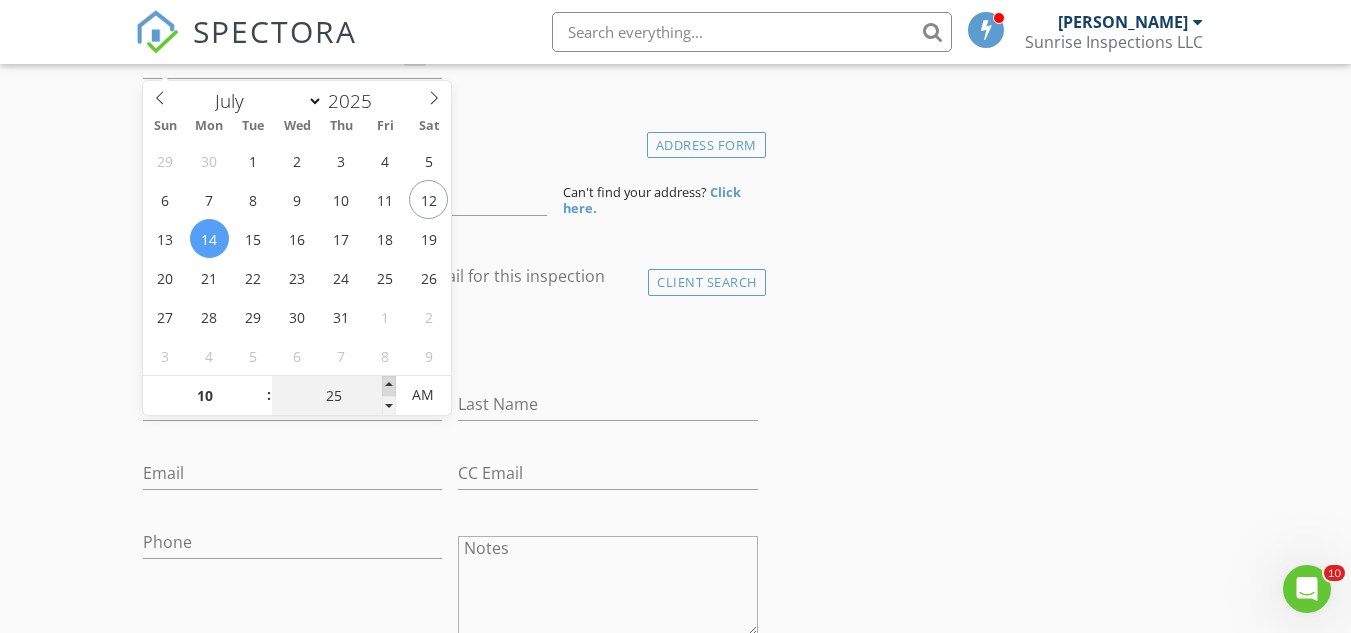 click at bounding box center [389, 386] 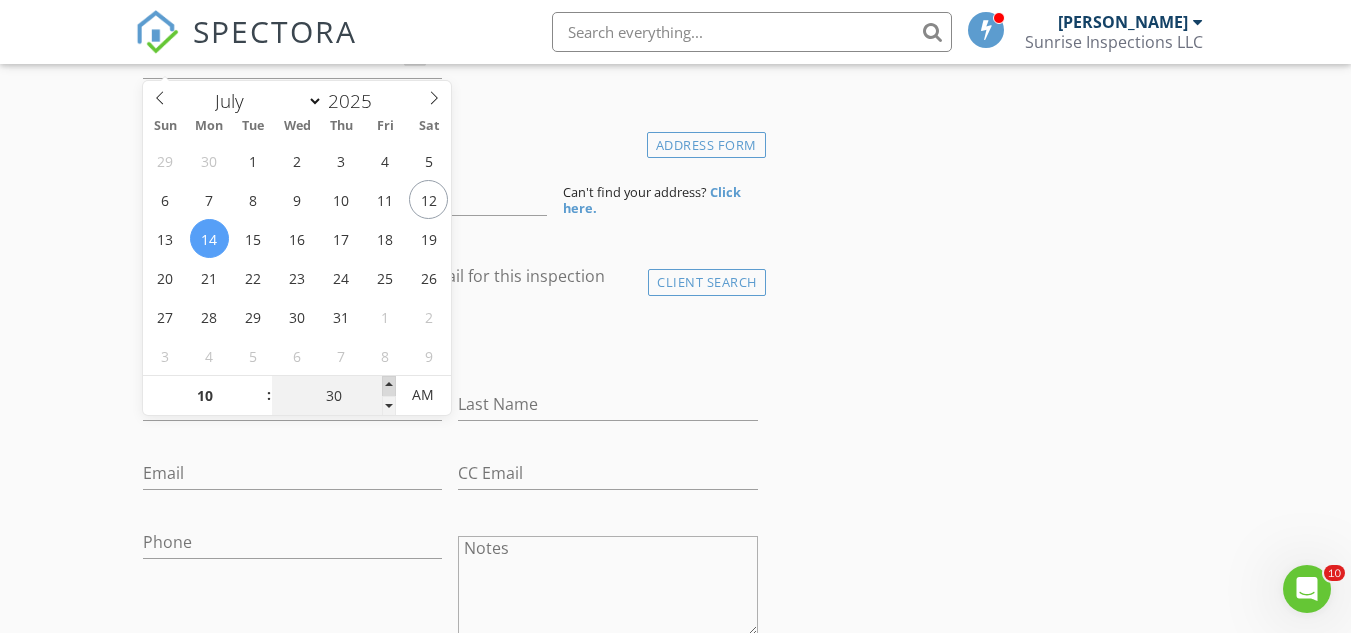 click at bounding box center [389, 386] 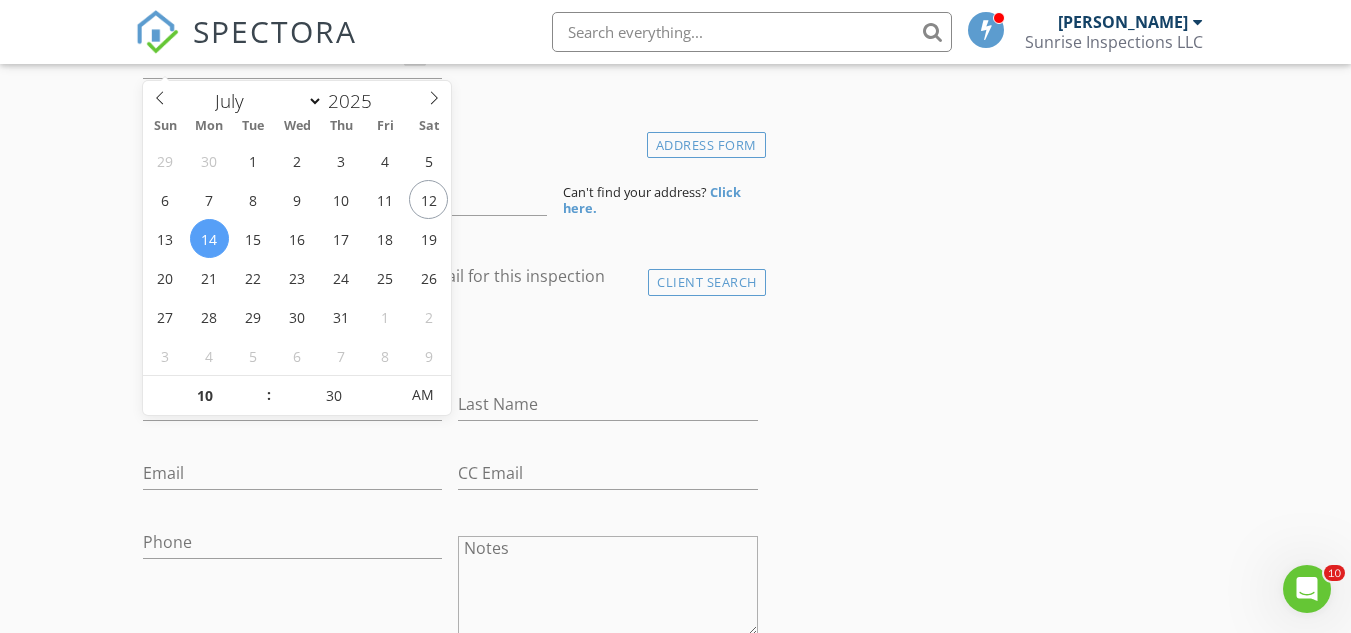 click on "New Inspection
Click here to use the New Order Form
INSPECTOR(S)
check_box   Joshua Roberts   PRIMARY   check_box_outline_blank   Keith Johnson     Joshua Roberts arrow_drop_down   check_box_outline_blank Joshua Roberts specifically requested
Date/Time
07/14/2025 10:30 AM
Location
Address Form       Can't find your address?   Click here.
client
check_box Enable Client CC email for this inspection   Client Search     check_box_outline_blank Client is a Company/Organization     First Name   Last Name   Email   CC Email   Phone           Notes   Private Notes
ADD ADDITIONAL client
SERVICES
check_box_outline_blank   Home Inspection+   Residential Home Inspection check_box_outline_blank   4-Point+Wind Mitigation Only   4-Point + Wind Mitigation check_box_outline_blank" at bounding box center [675, 1233] 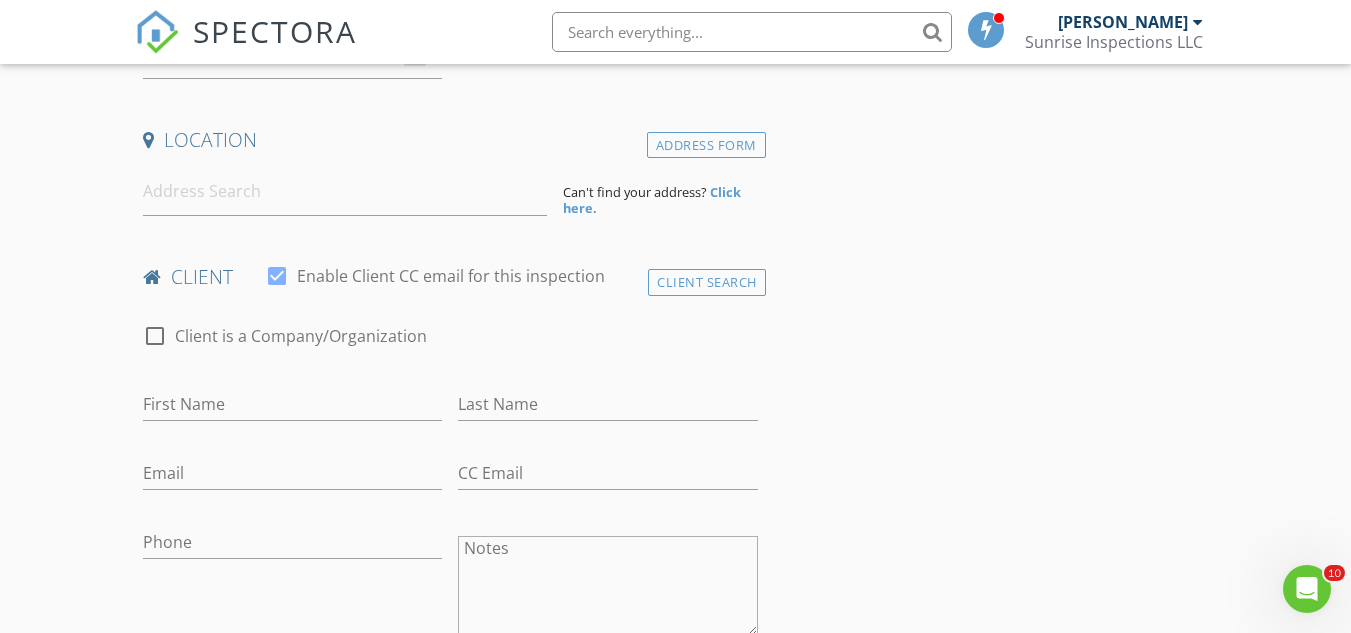 scroll, scrollTop: 133, scrollLeft: 0, axis: vertical 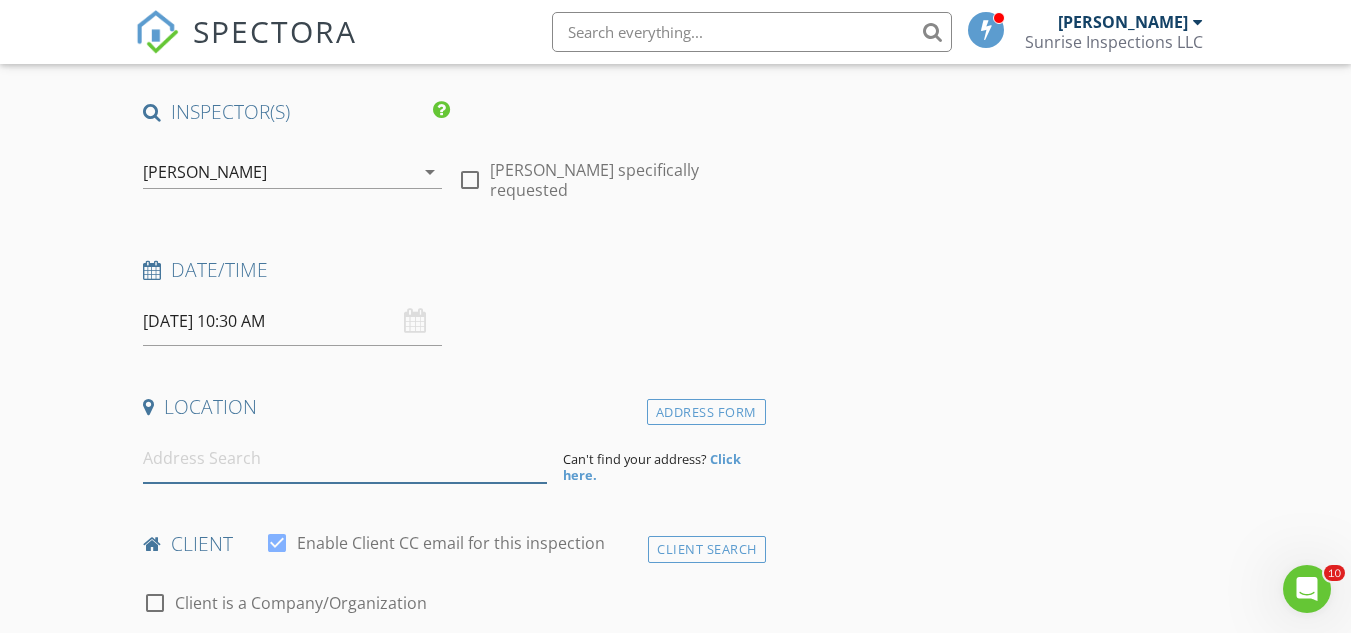click at bounding box center [345, 458] 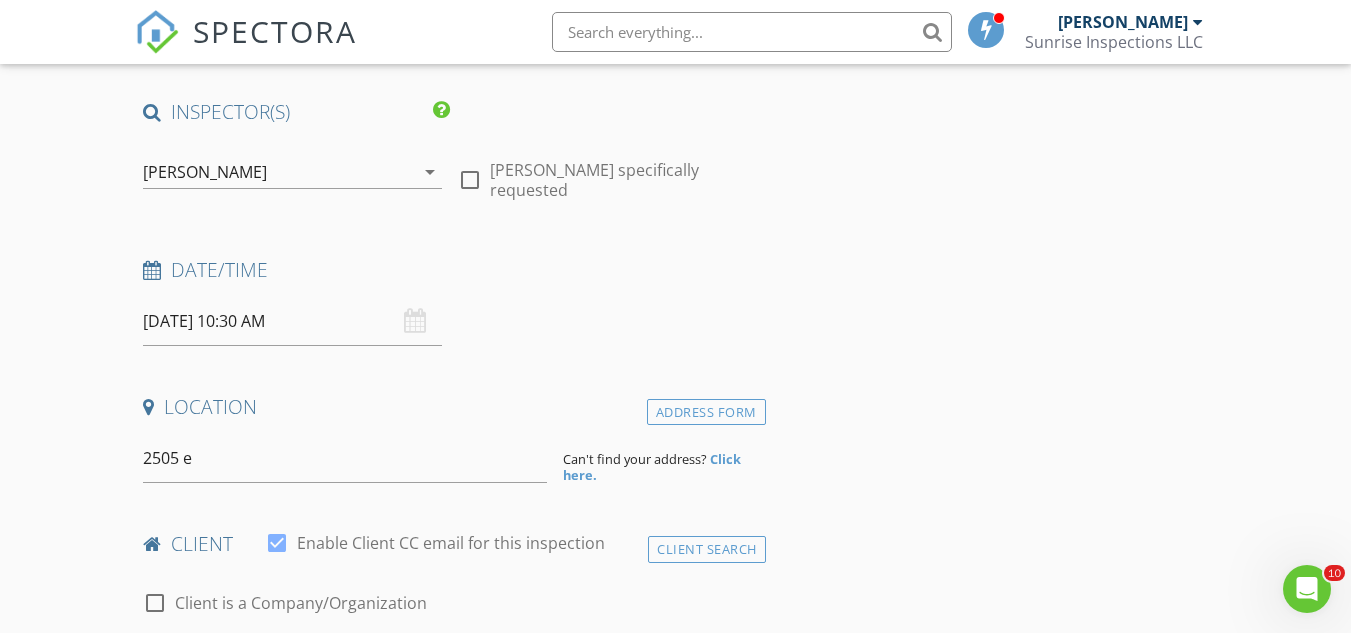 type on "2505 East Bay Drive, Largo, FL, USA" 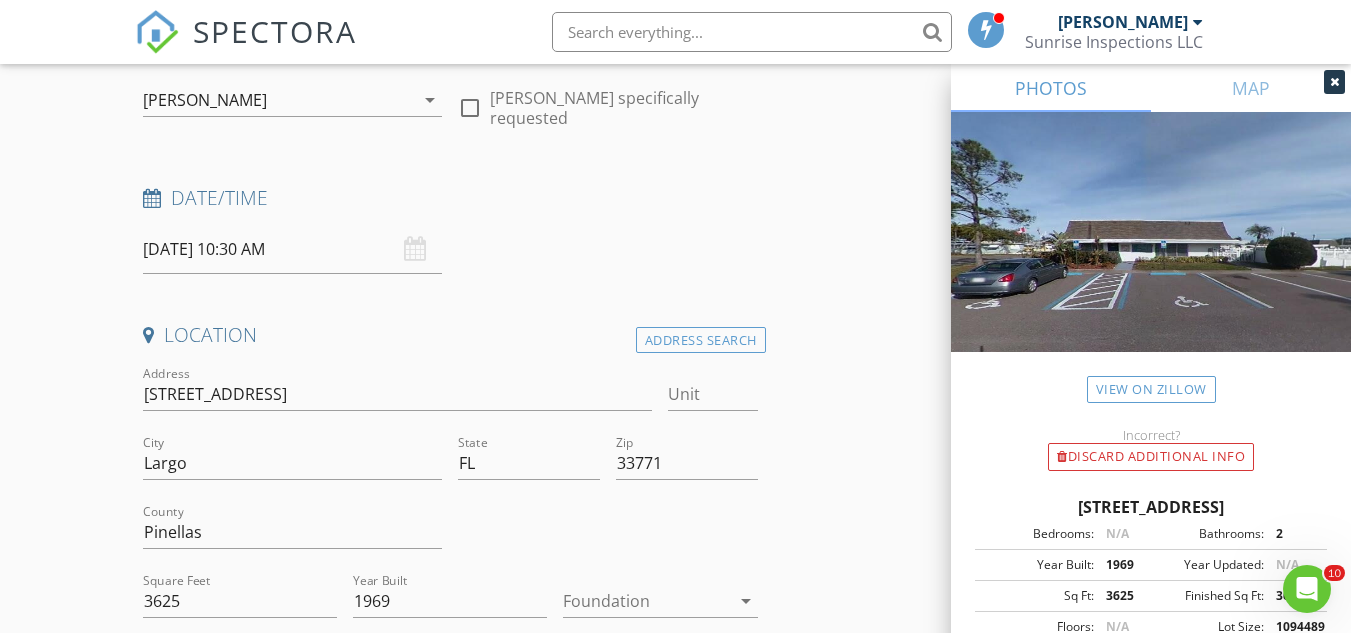 scroll, scrollTop: 267, scrollLeft: 0, axis: vertical 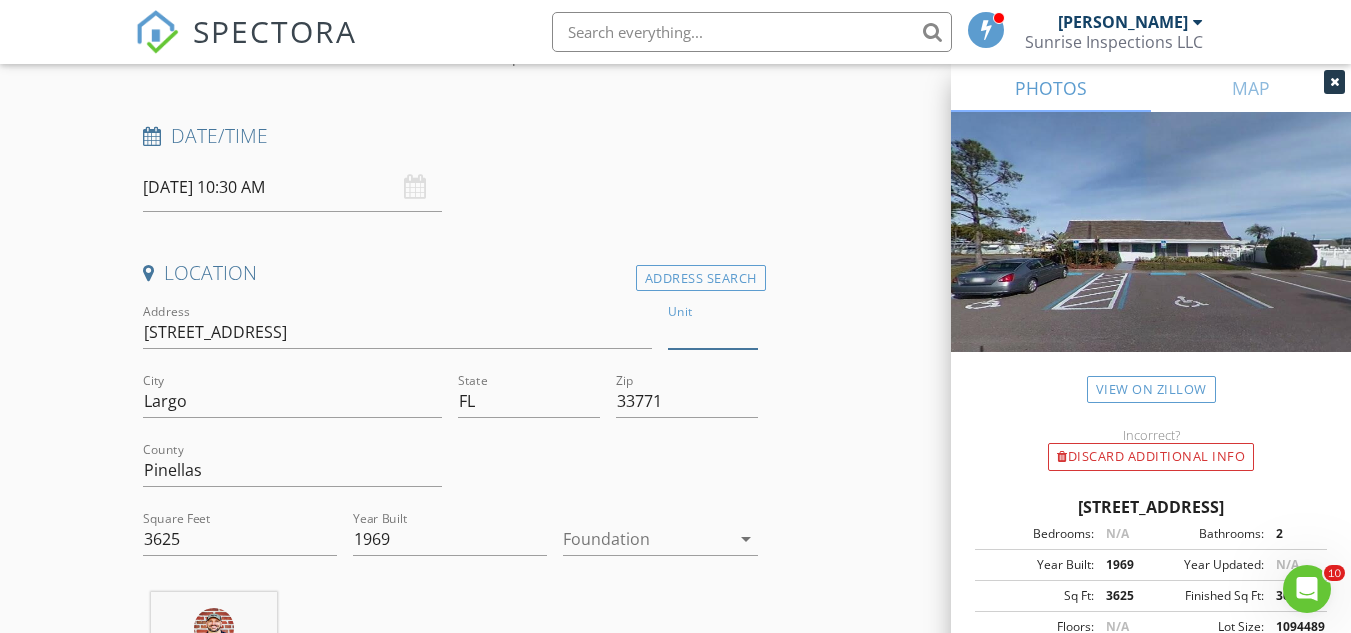 click on "Unit" at bounding box center [712, 332] 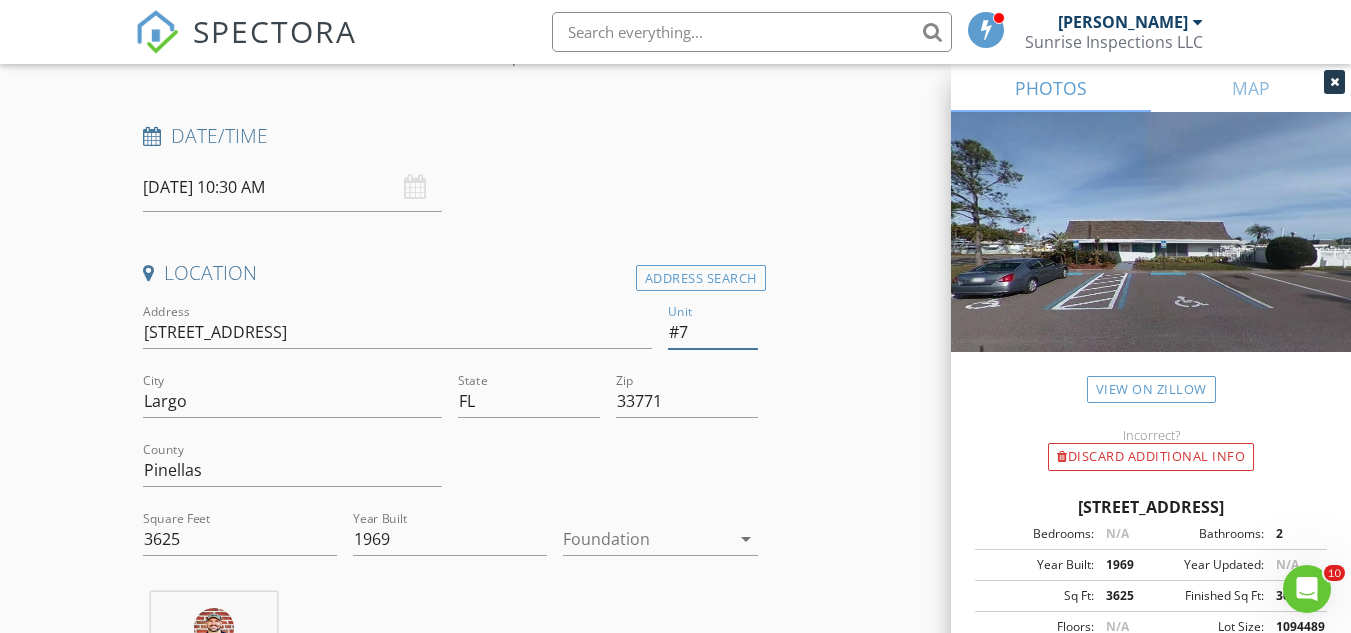 type on "#77" 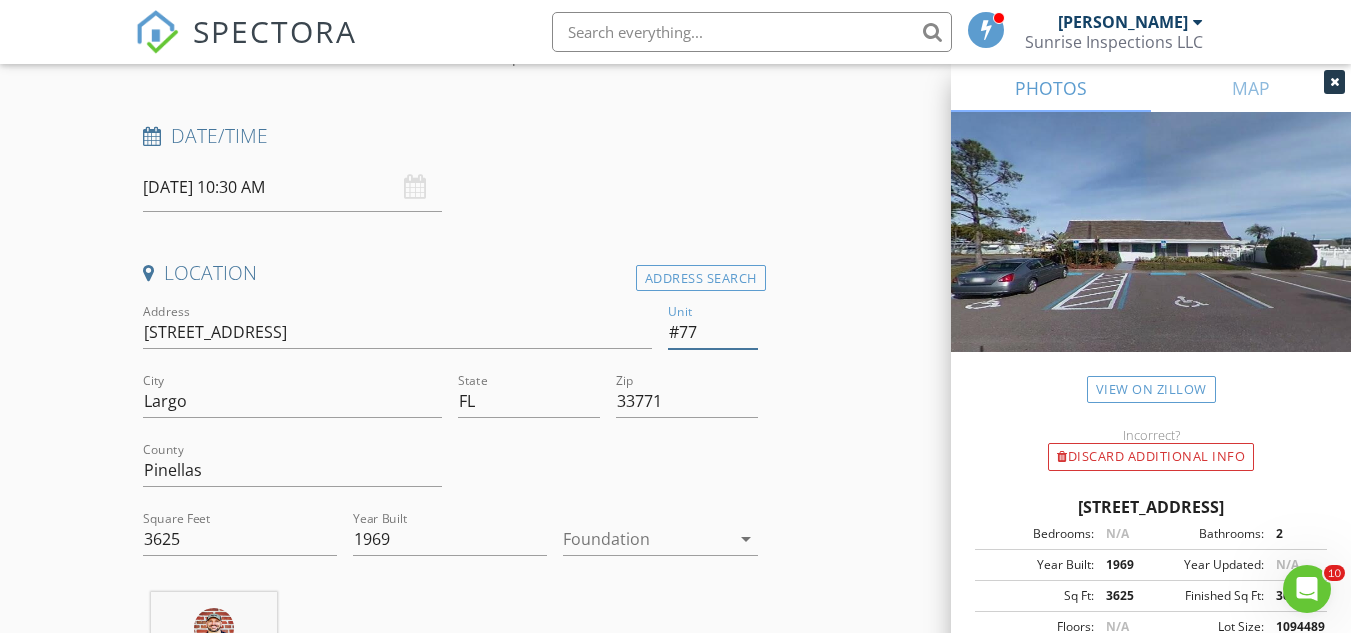 type 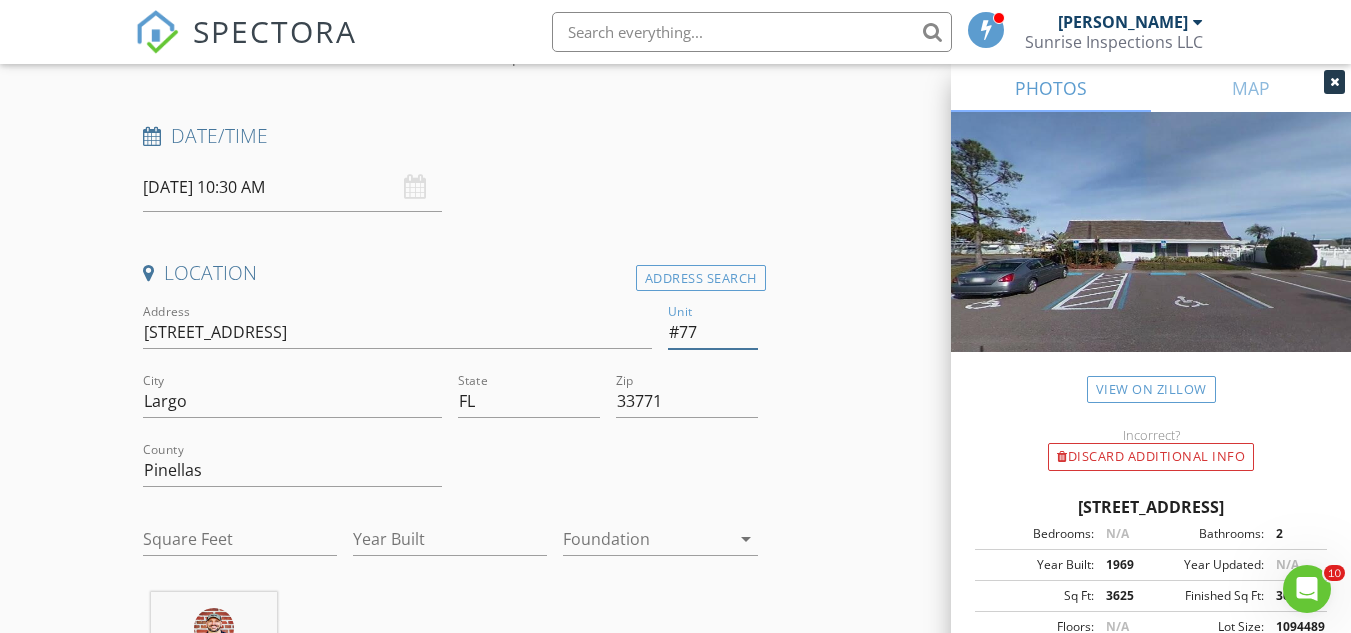 type on "#77" 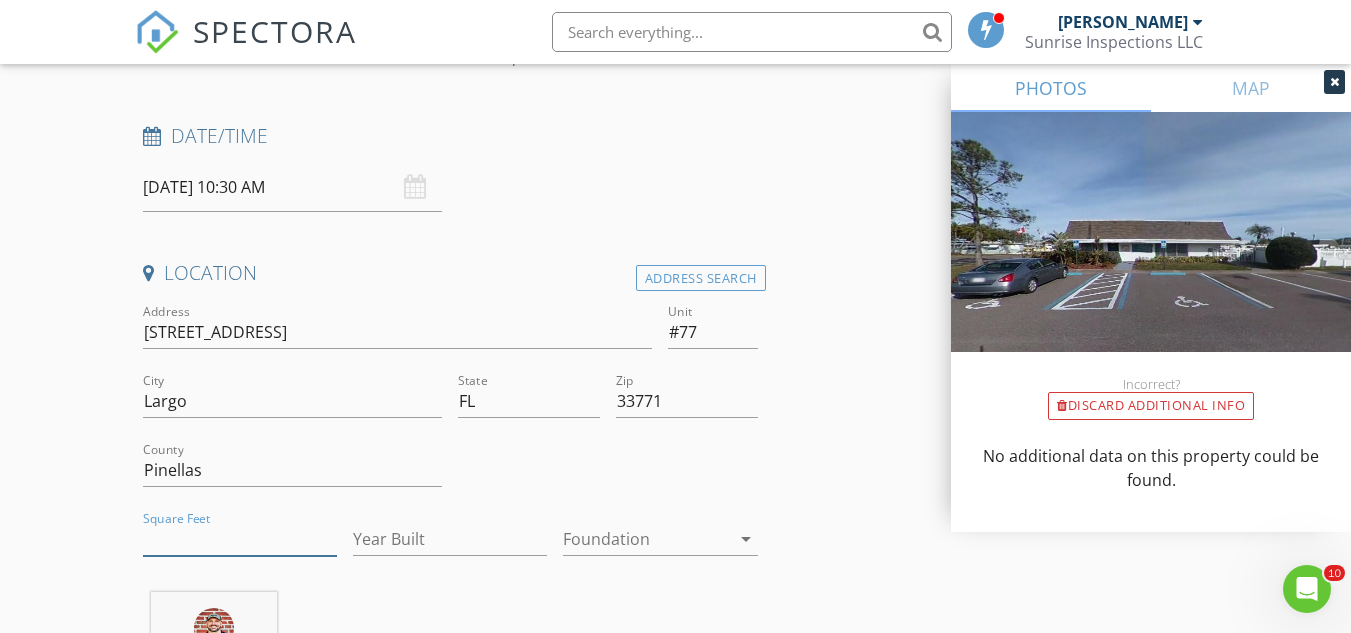 click on "Square Feet" at bounding box center (240, 539) 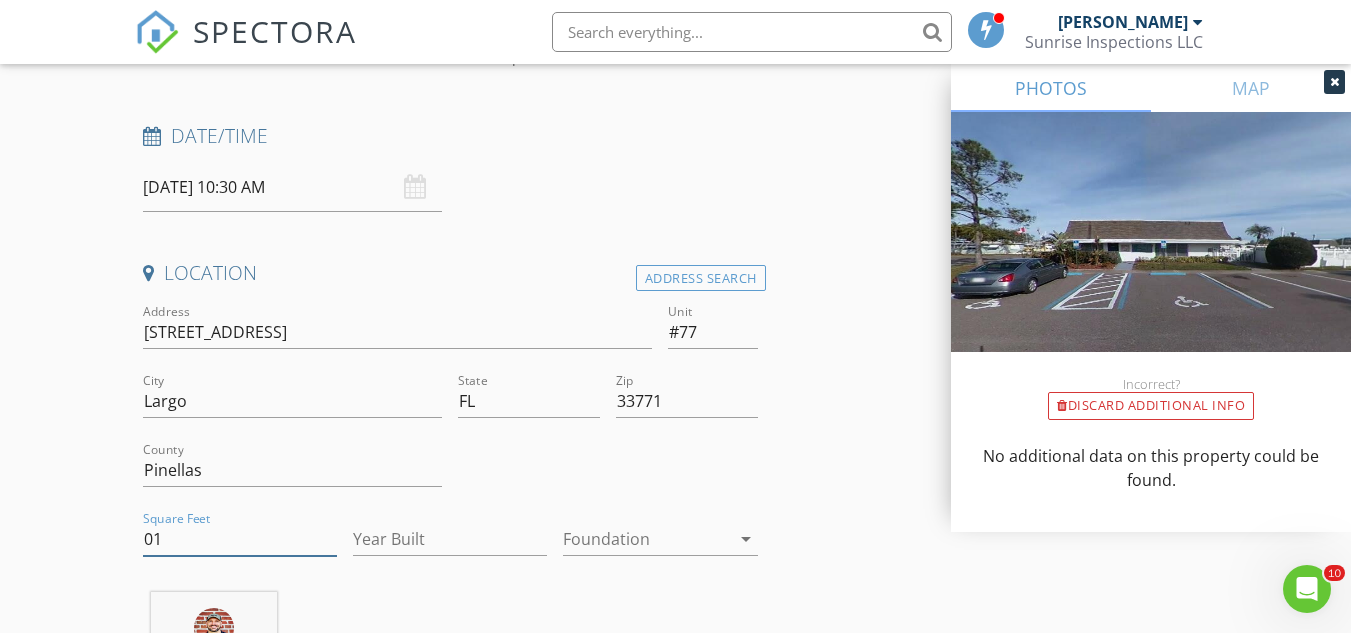 type on "0" 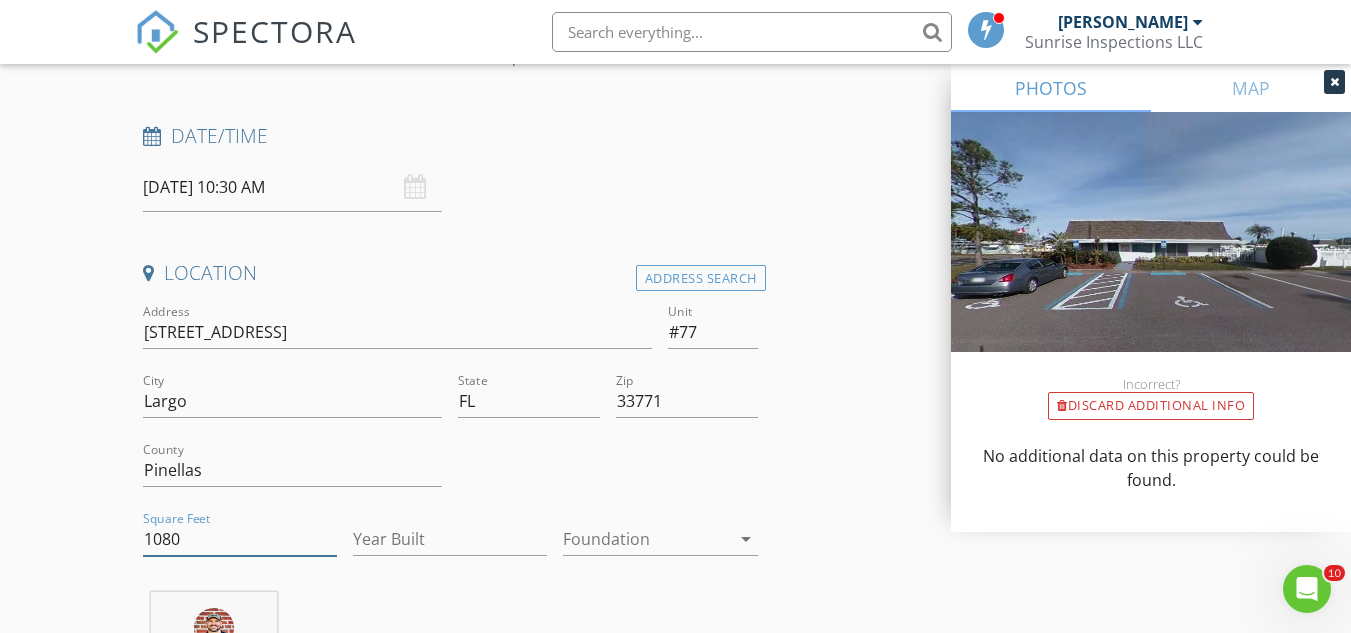 type on "1080" 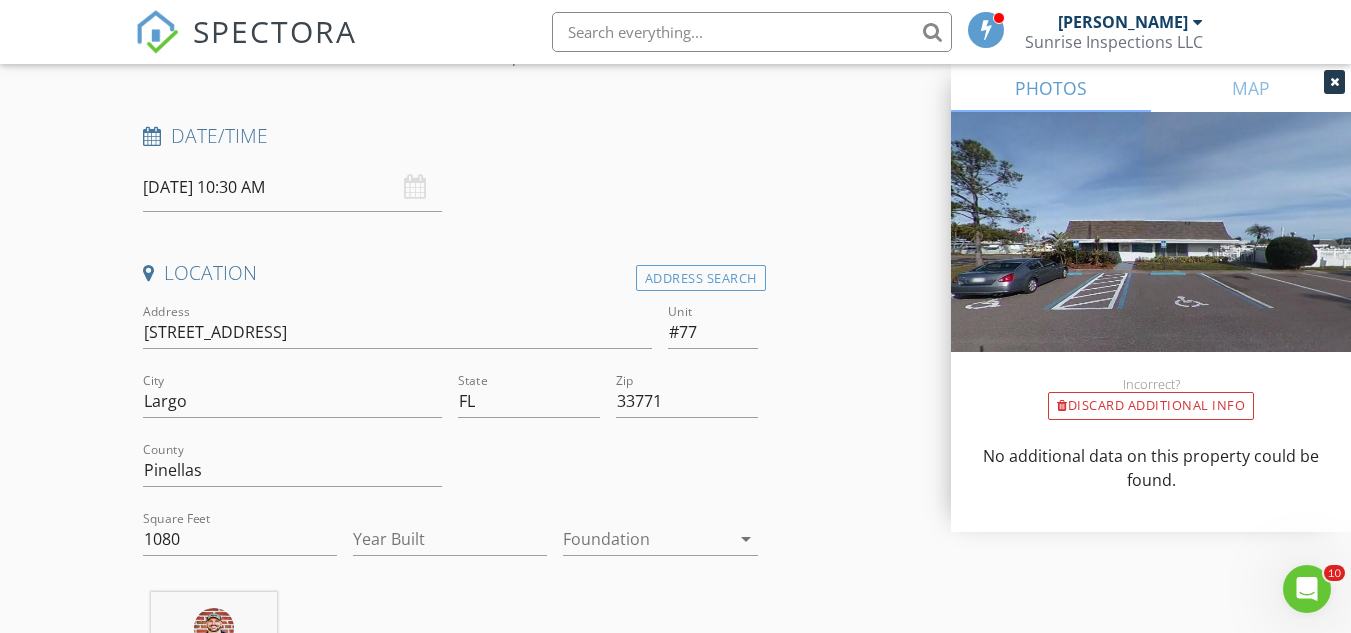 click on "New Inspection
Click here to use the New Order Form
INSPECTOR(S)
check_box   Joshua Roberts   PRIMARY   check_box_outline_blank   Keith Johnson     Joshua Roberts arrow_drop_down   check_box_outline_blank Joshua Roberts specifically requested
Date/Time
07/14/2025 10:30 AM
Location
Address Search       Address 2505 E Bay Dr   Unit #77   City Largo   State FL   Zip 33771   County Pinellas     Square Feet 1080   Year Built   Foundation arrow_drop_down     Joshua Roberts     7.4 miles     (13 minutes)
client
check_box Enable Client CC email for this inspection   Client Search     check_box_outline_blank Client is a Company/Organization     First Name   Last Name   Email   CC Email   Phone           Notes   Private Notes
ADD ADDITIONAL client
SERVICES" at bounding box center (675, 1571) 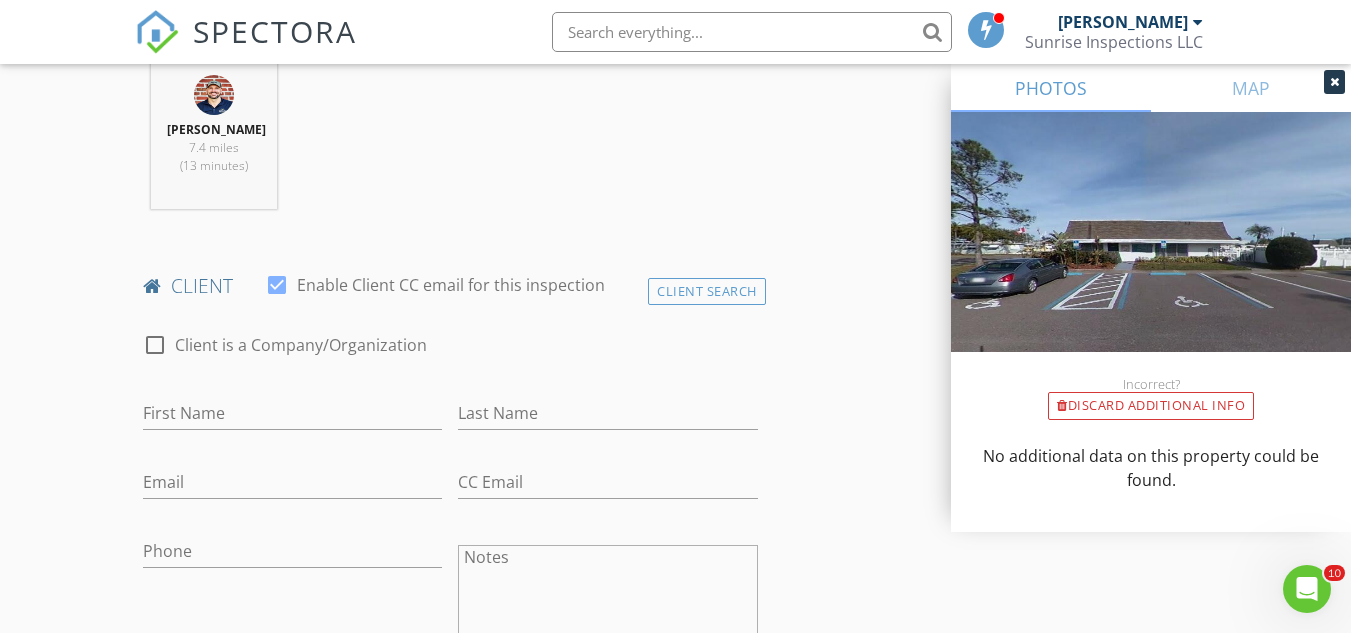 scroll, scrollTop: 933, scrollLeft: 0, axis: vertical 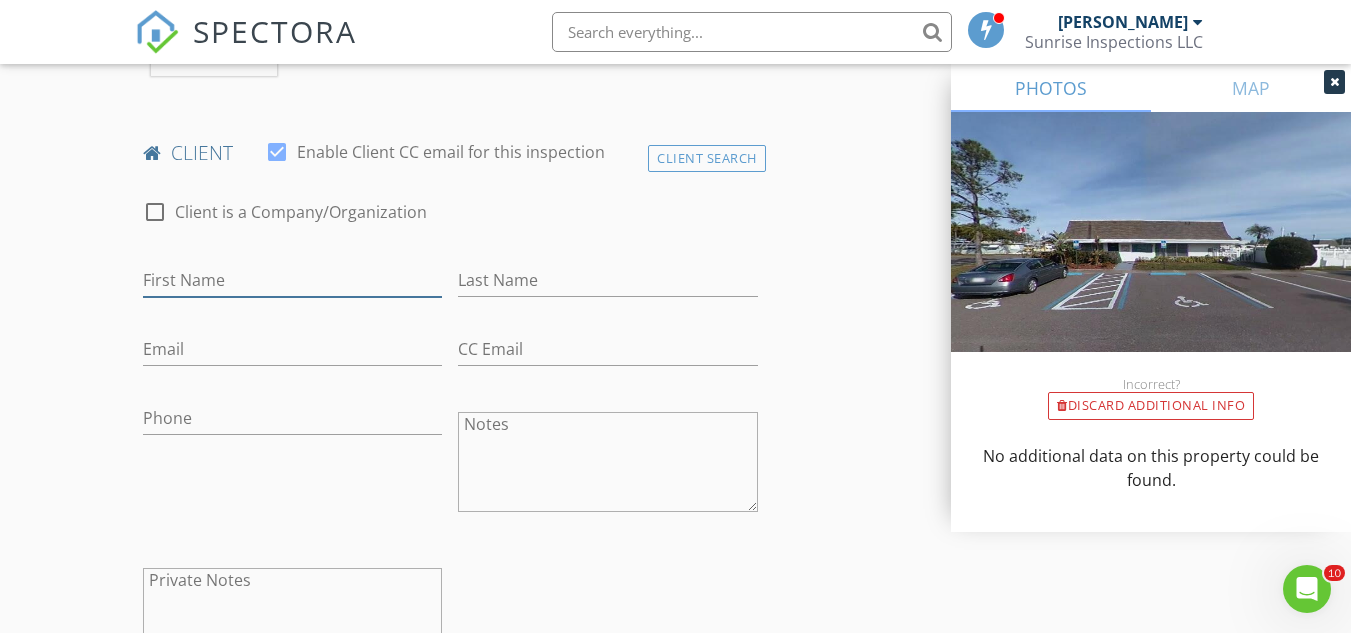 click on "First Name" at bounding box center (292, 280) 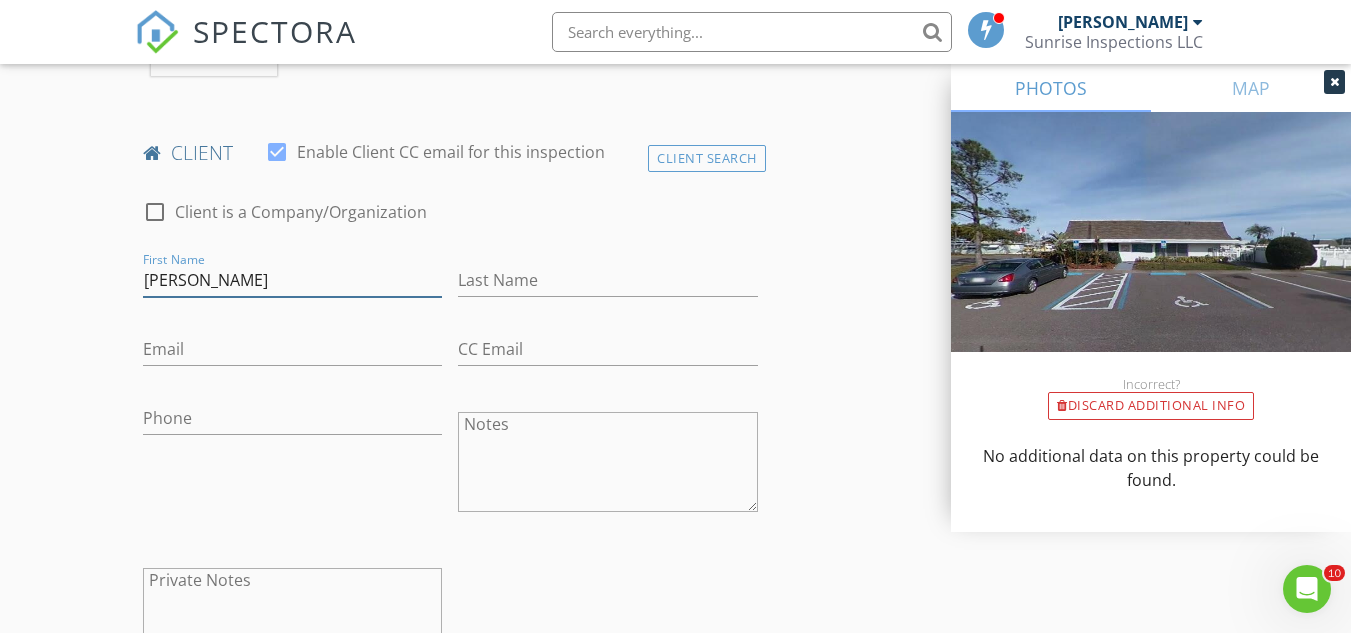 type on "Jennifer" 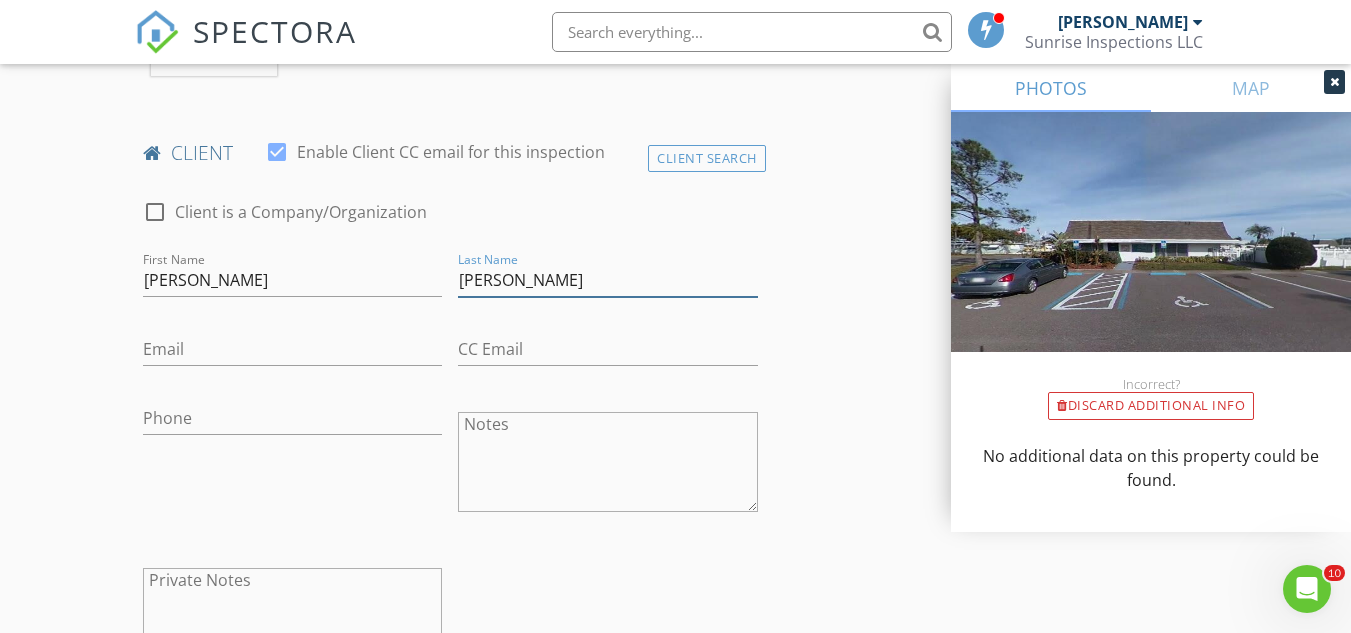 type on "Garrison" 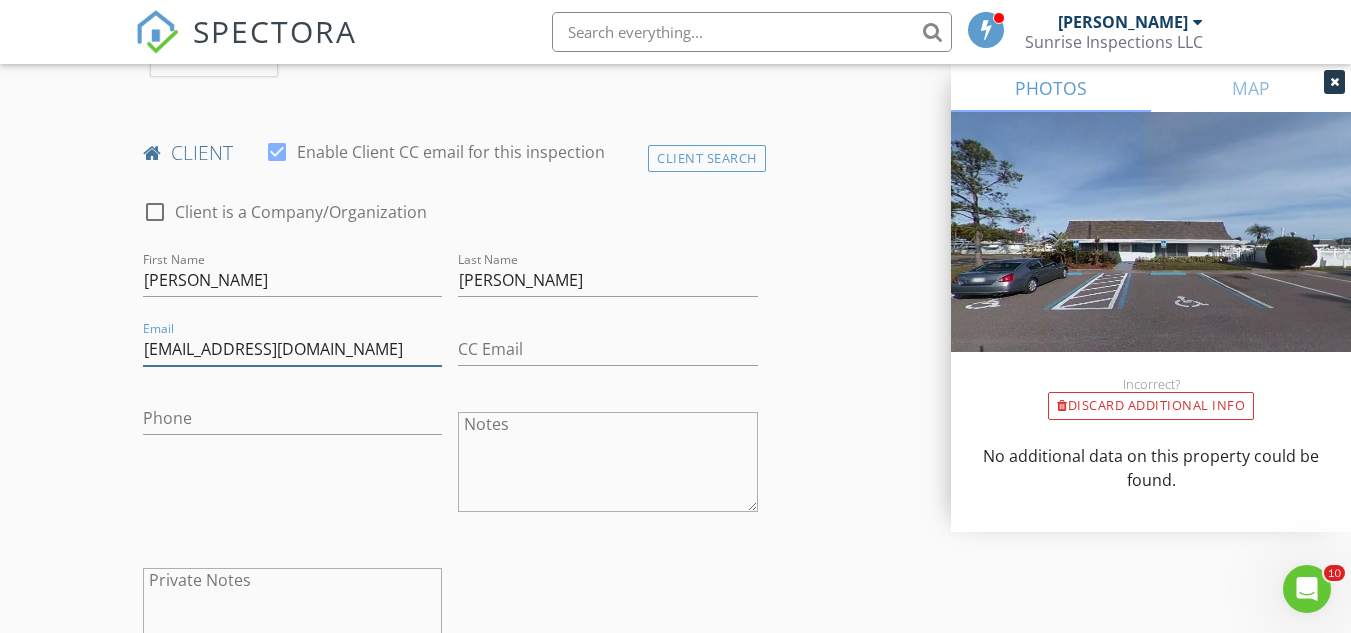 type on "akagegoddess@yahoo.com" 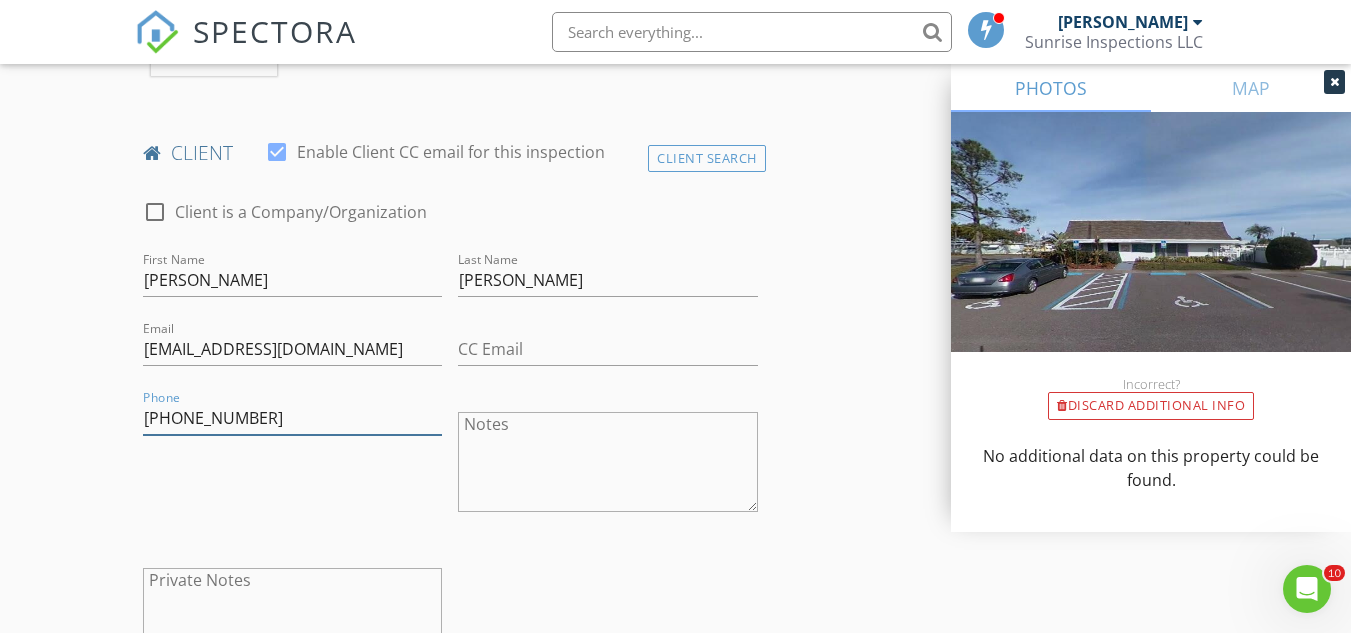 type on "614-537-1995" 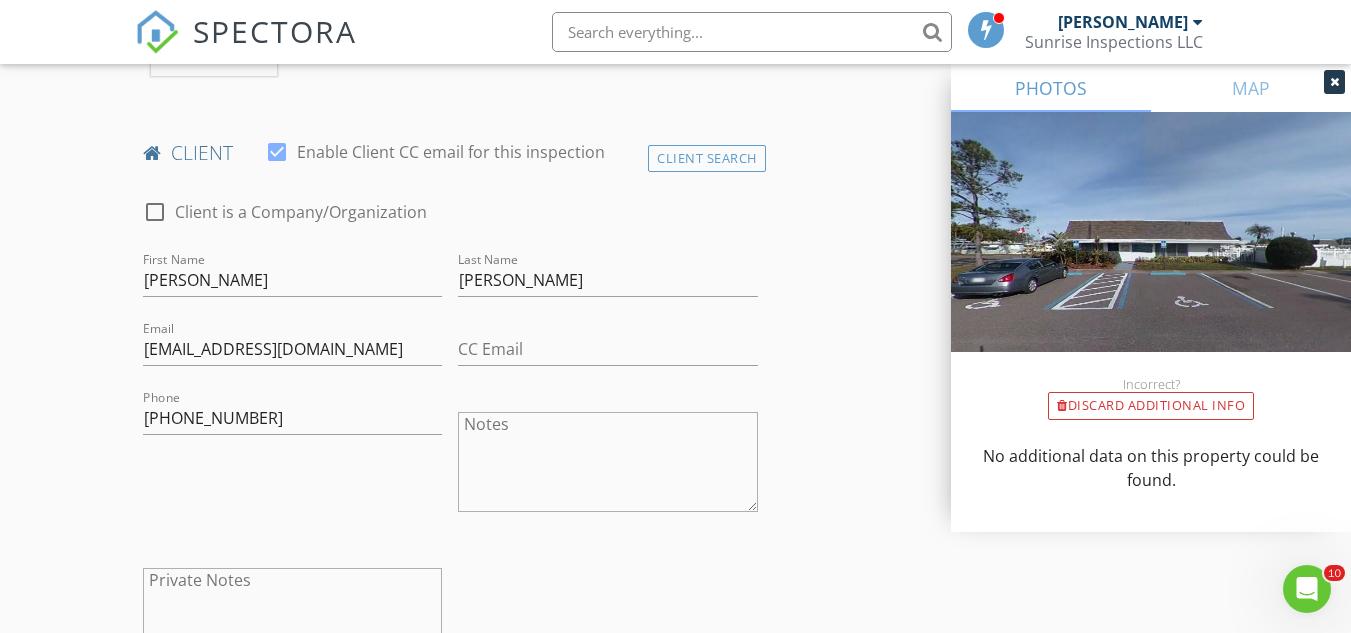 click on "New Inspection
Click here to use the New Order Form
INSPECTOR(S)
check_box   Joshua Roberts   PRIMARY   check_box_outline_blank   Keith Johnson     Joshua Roberts arrow_drop_down   check_box_outline_blank Joshua Roberts specifically requested
Date/Time
07/14/2025 10:30 AM
Location
Address Search       Address 2505 E Bay Dr   Unit #77   City Largo   State FL   Zip 33771   County Pinellas     Square Feet 1080   Year Built   Foundation arrow_drop_down     Joshua Roberts     7.4 miles     (13 minutes)
client
check_box Enable Client CC email for this inspection   Client Search     check_box_outline_blank Client is a Company/Organization     First Name Jennifer   Last Name Garrison   Email akagegoddess@yahoo.com   CC Email   Phone 614-537-1995           Notes   Private Notes
ADD ADDITIONAL client" at bounding box center (675, 905) 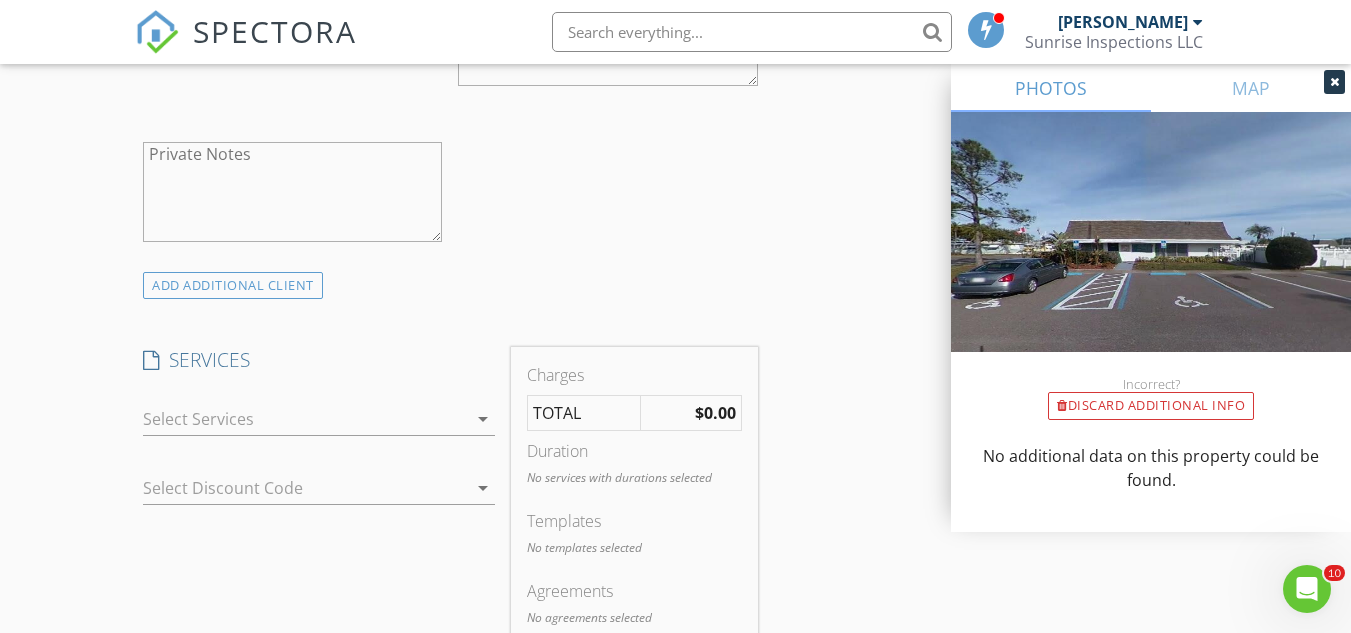 scroll, scrollTop: 1467, scrollLeft: 0, axis: vertical 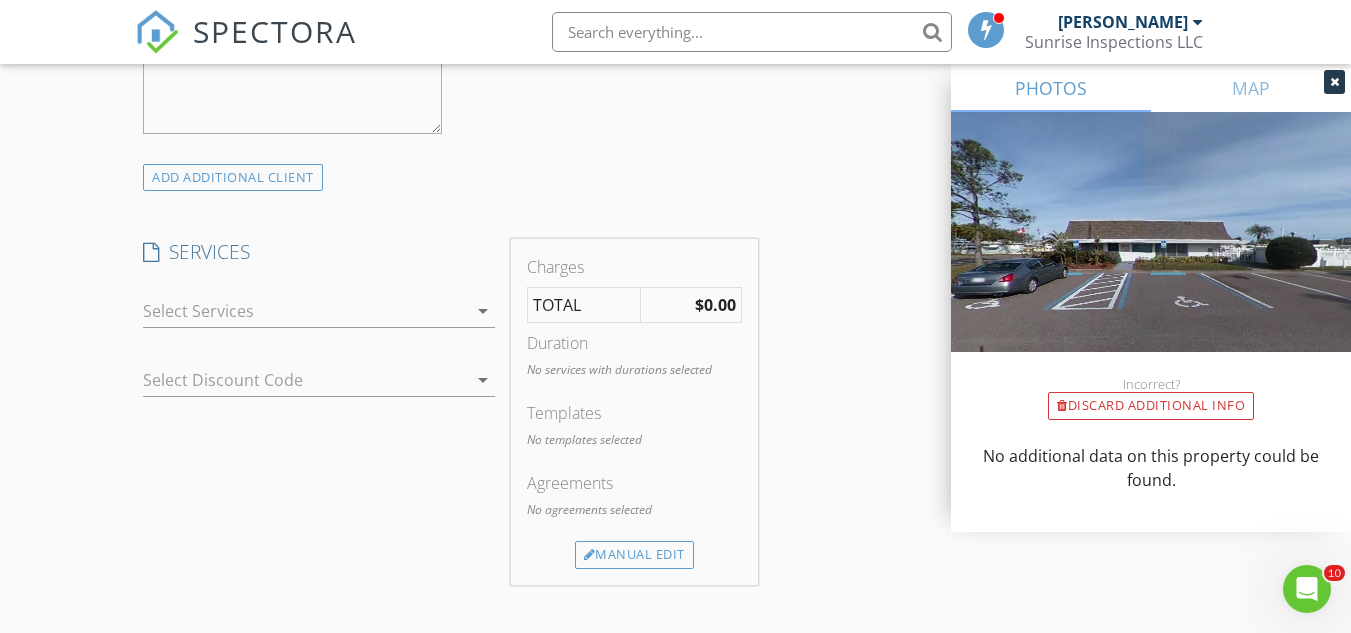 click at bounding box center [305, 311] 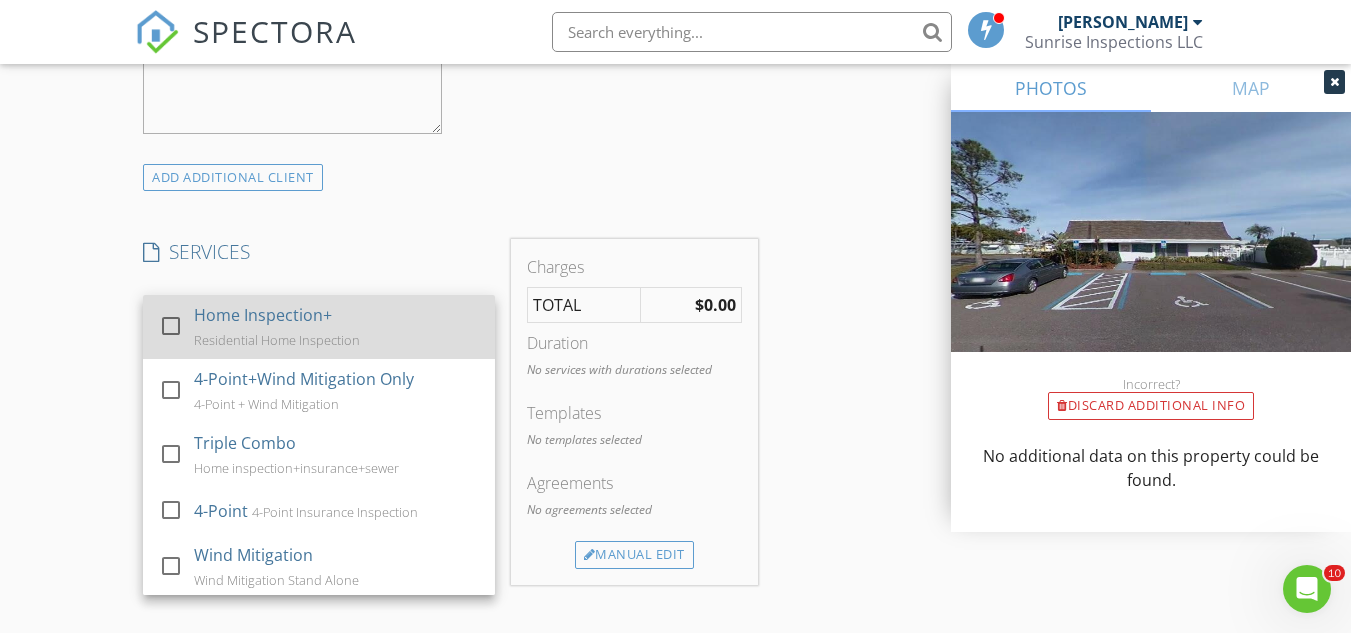 click on "Residential Home Inspection" at bounding box center [277, 340] 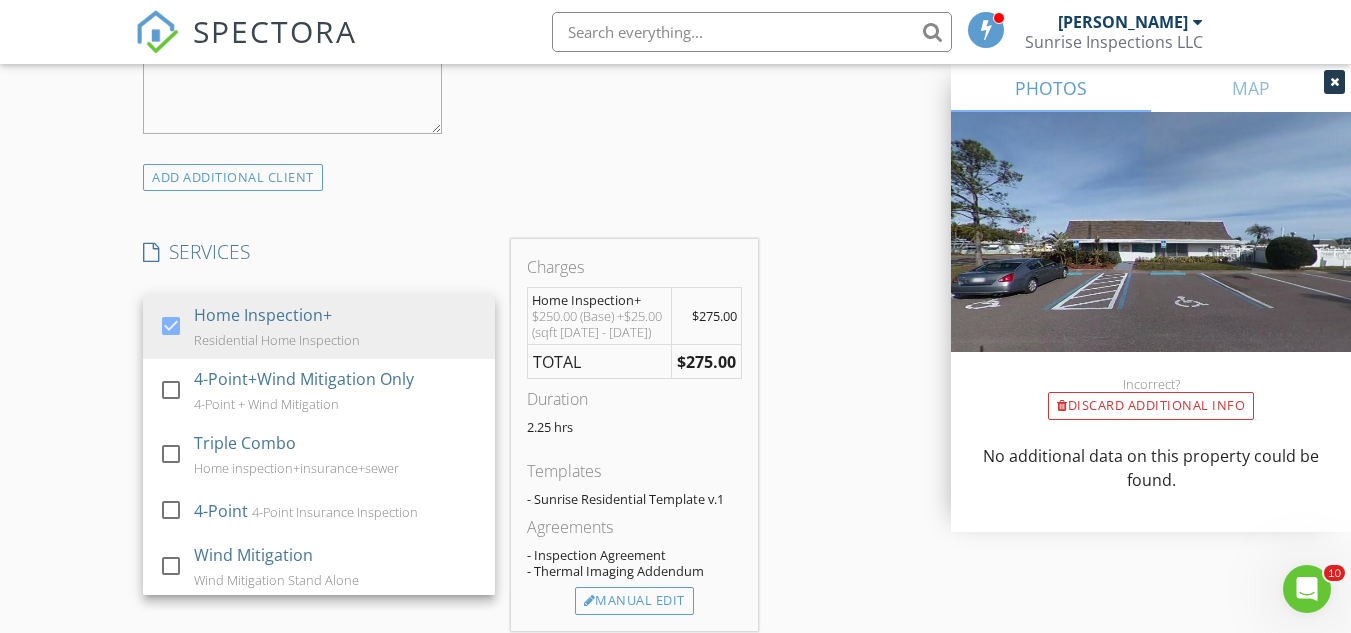 click on "New Inspection
Click here to use the New Order Form
INSPECTOR(S)
check_box   Joshua Roberts   PRIMARY   check_box_outline_blank   Keith Johnson     Joshua Roberts arrow_drop_down   check_box_outline_blank Joshua Roberts specifically requested
Date/Time
07/14/2025 10:30 AM
Location
Address Search       Address 2505 E Bay Dr   Unit #77   City Largo   State FL   Zip 33771   County Pinellas     Square Feet 1080   Year Built   Foundation arrow_drop_down     Joshua Roberts     7.4 miles     (13 minutes)
client
check_box Enable Client CC email for this inspection   Client Search     check_box_outline_blank Client is a Company/Organization     First Name Jennifer   Last Name Garrison   Email akagegoddess@yahoo.com   CC Email   Phone 614-537-1995           Notes   Private Notes
ADD ADDITIONAL client" at bounding box center (675, 394) 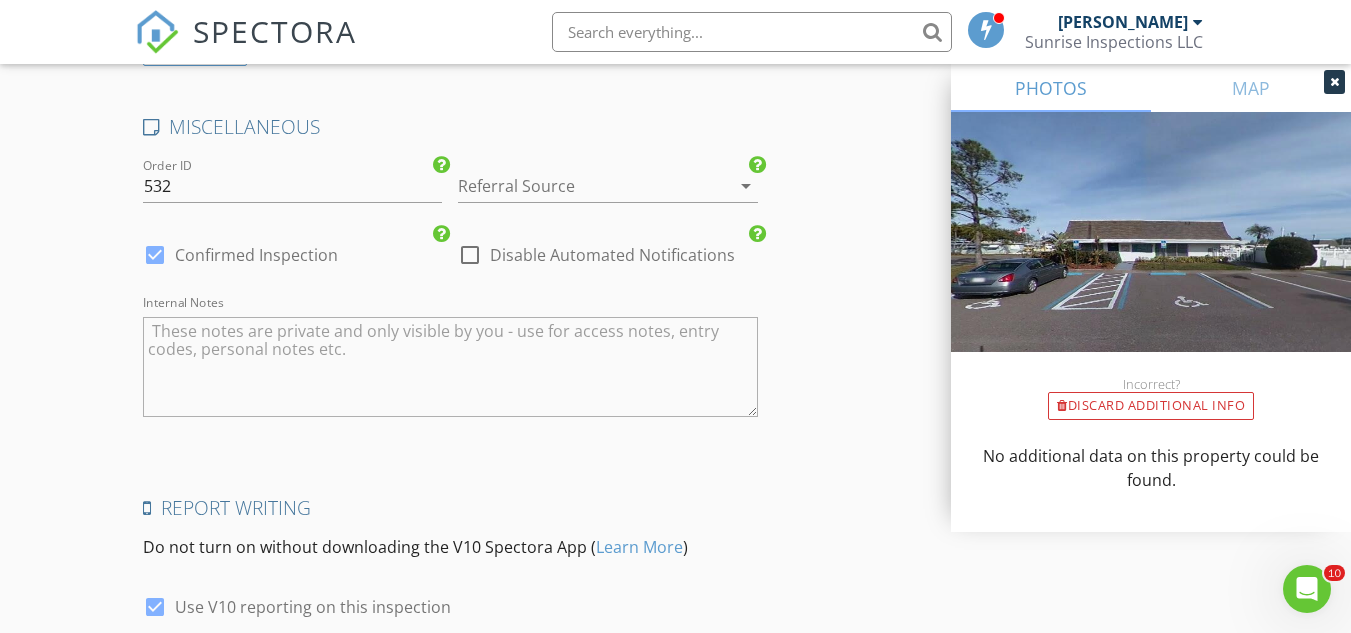 scroll, scrollTop: 2800, scrollLeft: 0, axis: vertical 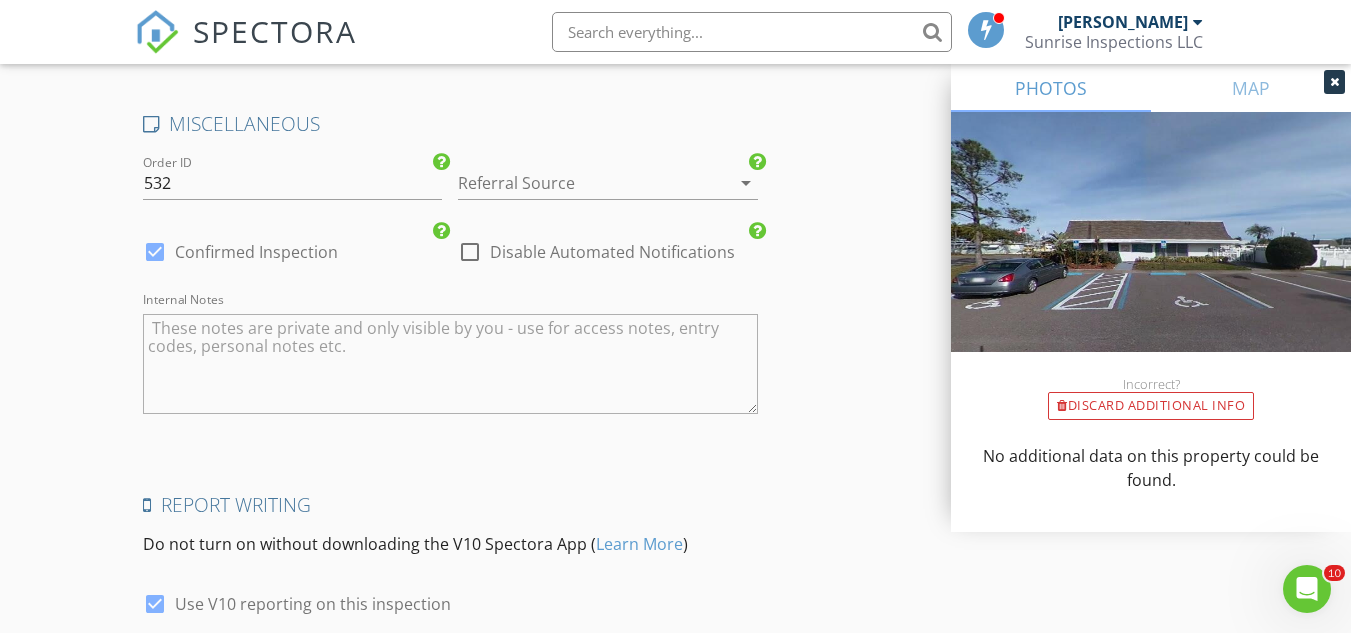 click at bounding box center [450, 364] 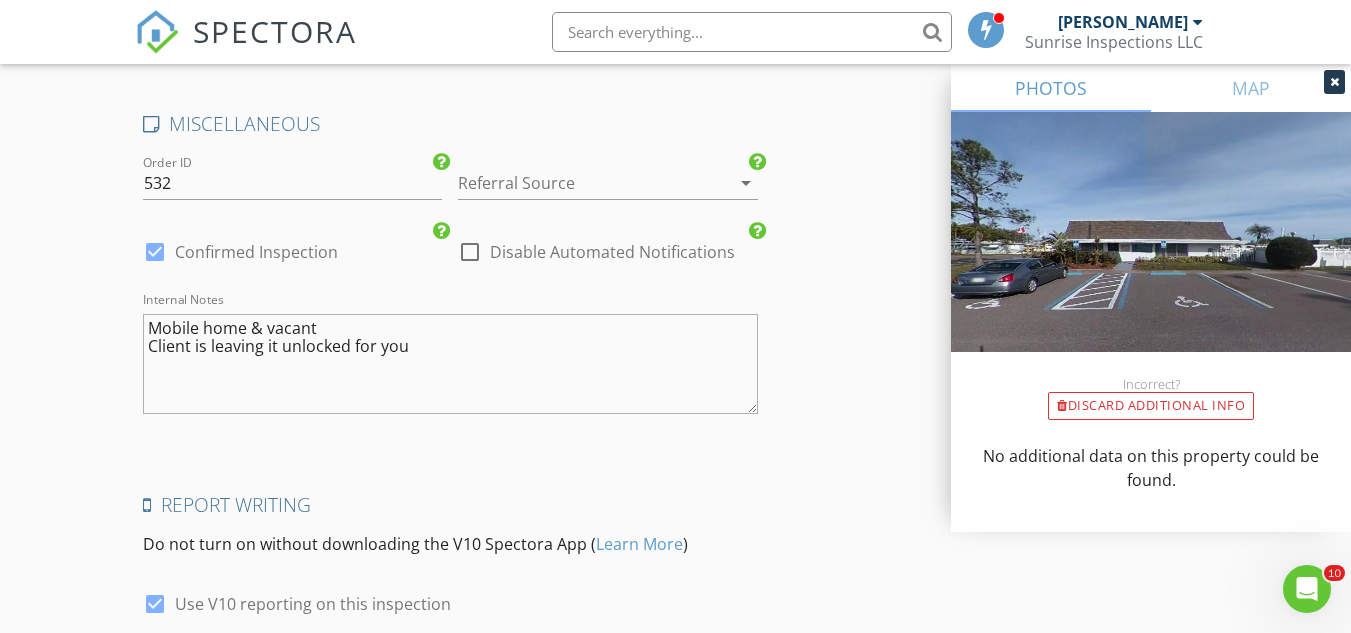 click on "Internal Notes Mobile home & vacant
Client is leaving it unlocked for you" at bounding box center (450, 368) 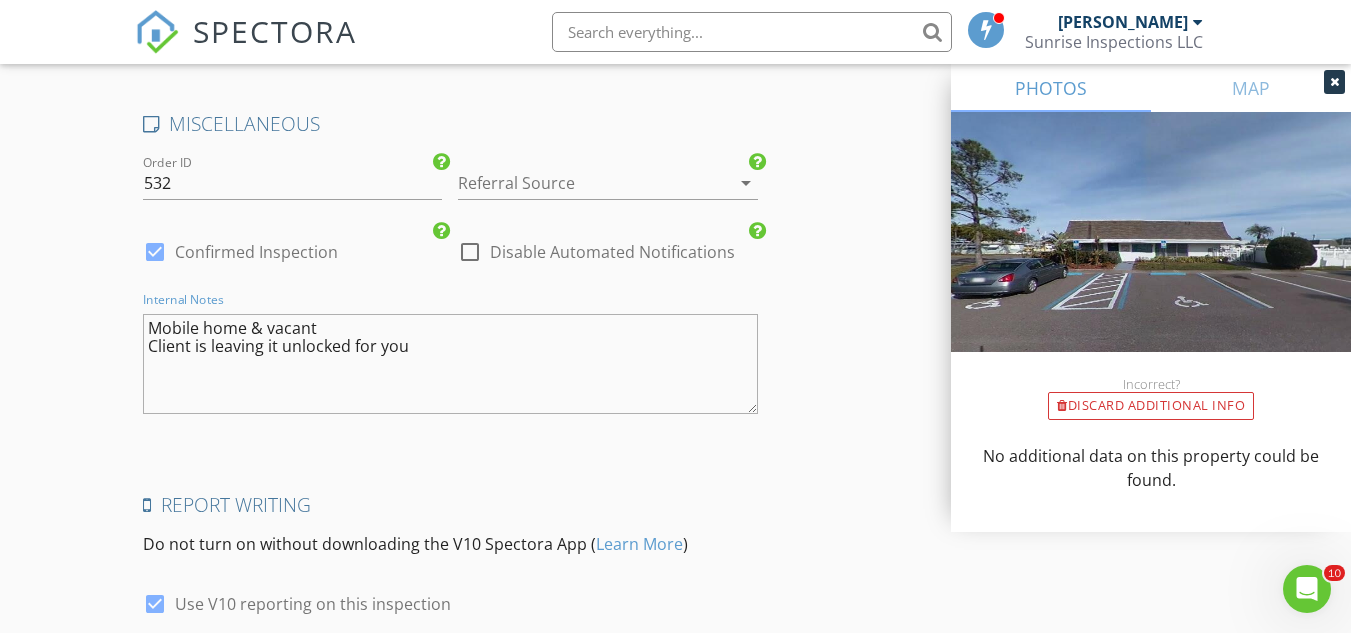 click on "Mobile home & vacant
Client is leaving it unlocked for you" at bounding box center [450, 364] 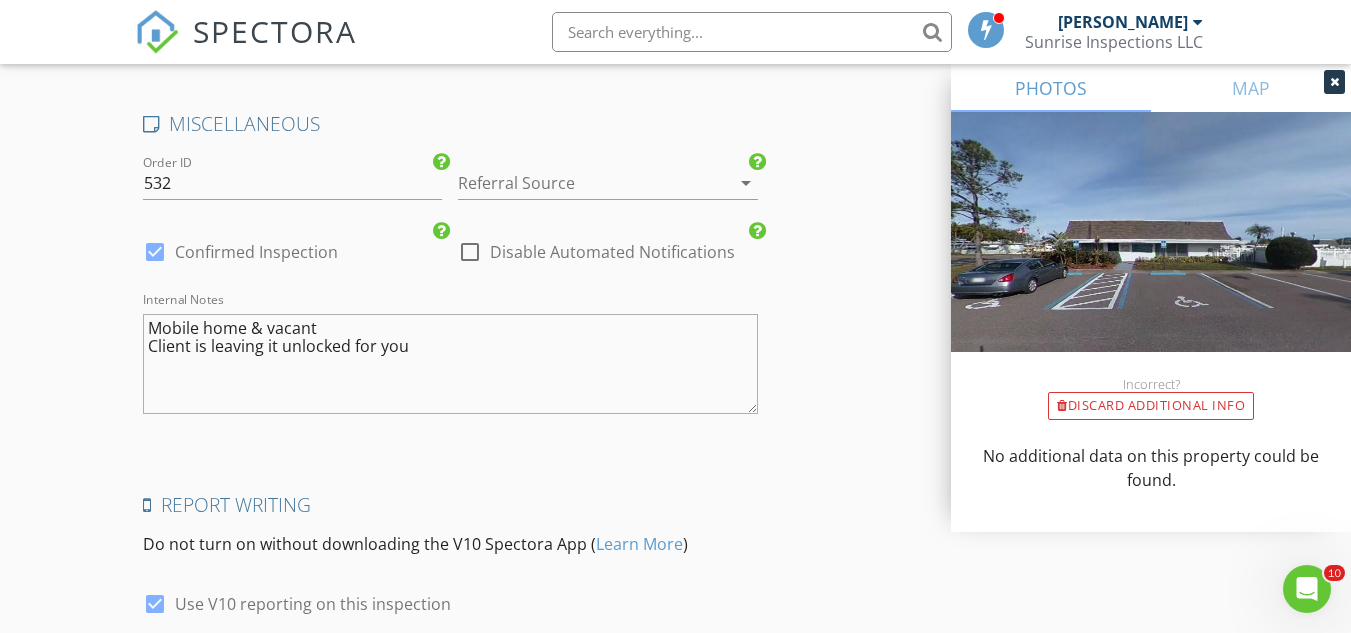 scroll, scrollTop: 2933, scrollLeft: 0, axis: vertical 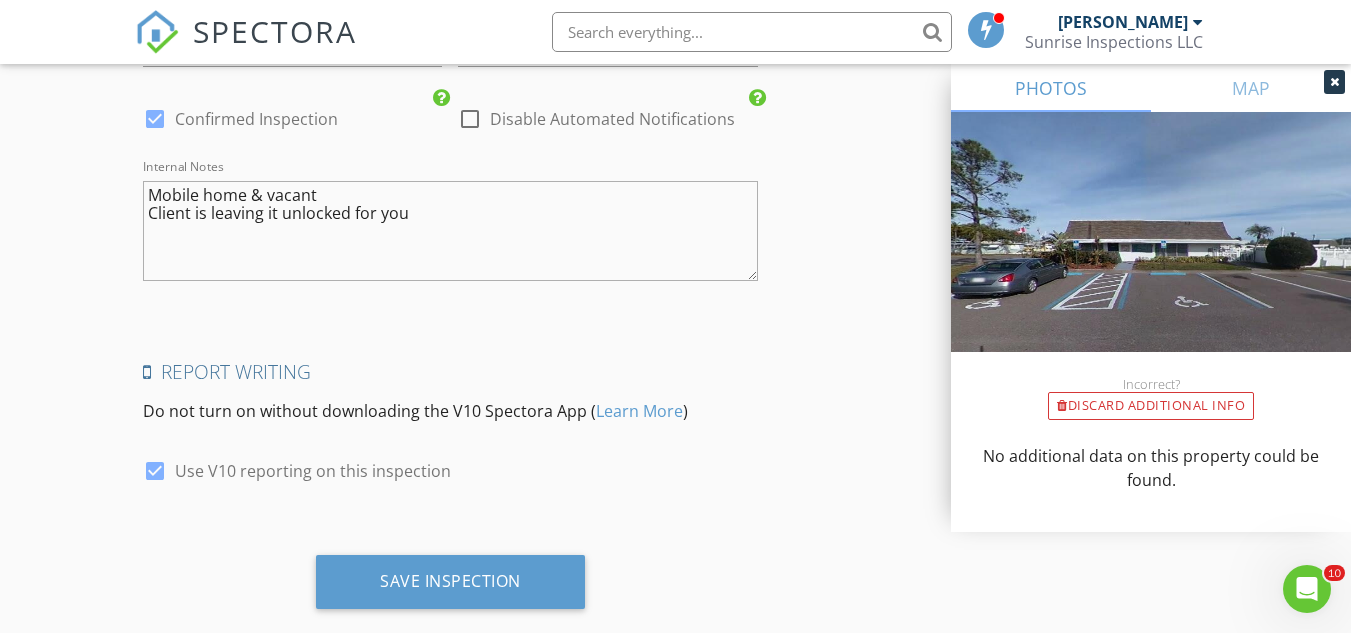 click on "Mobile home & vacant
Client is leaving it unlocked for you" at bounding box center [450, 231] 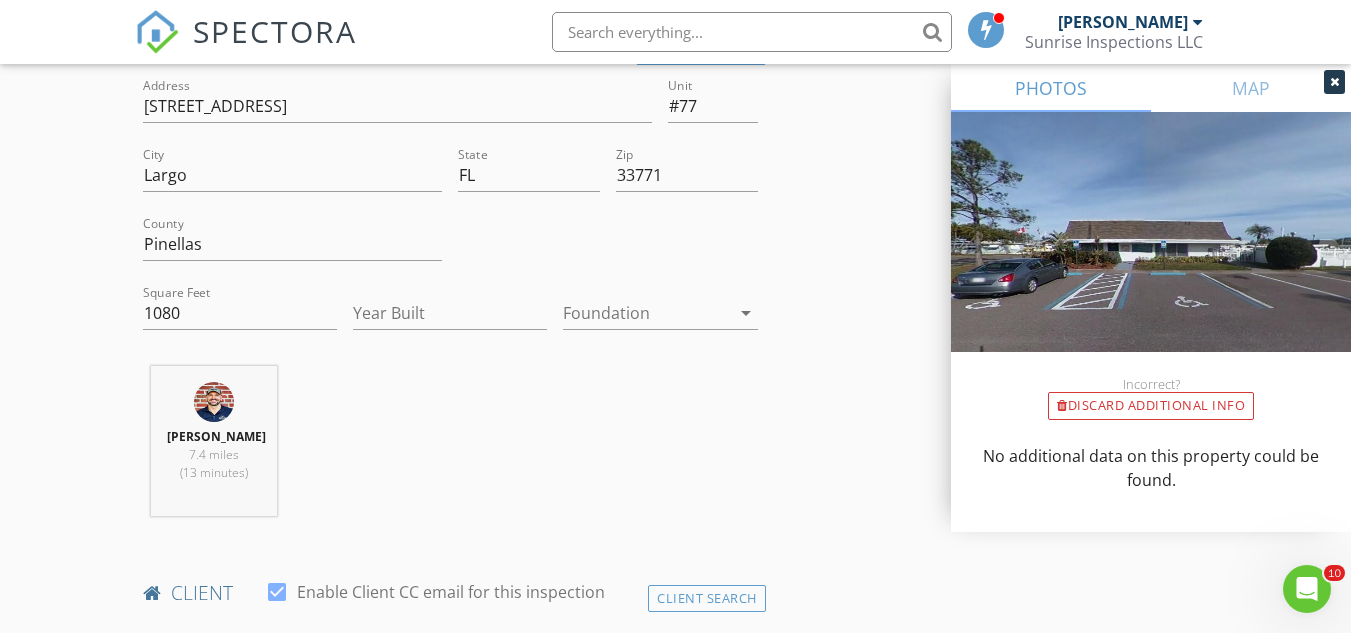 scroll, scrollTop: 267, scrollLeft: 0, axis: vertical 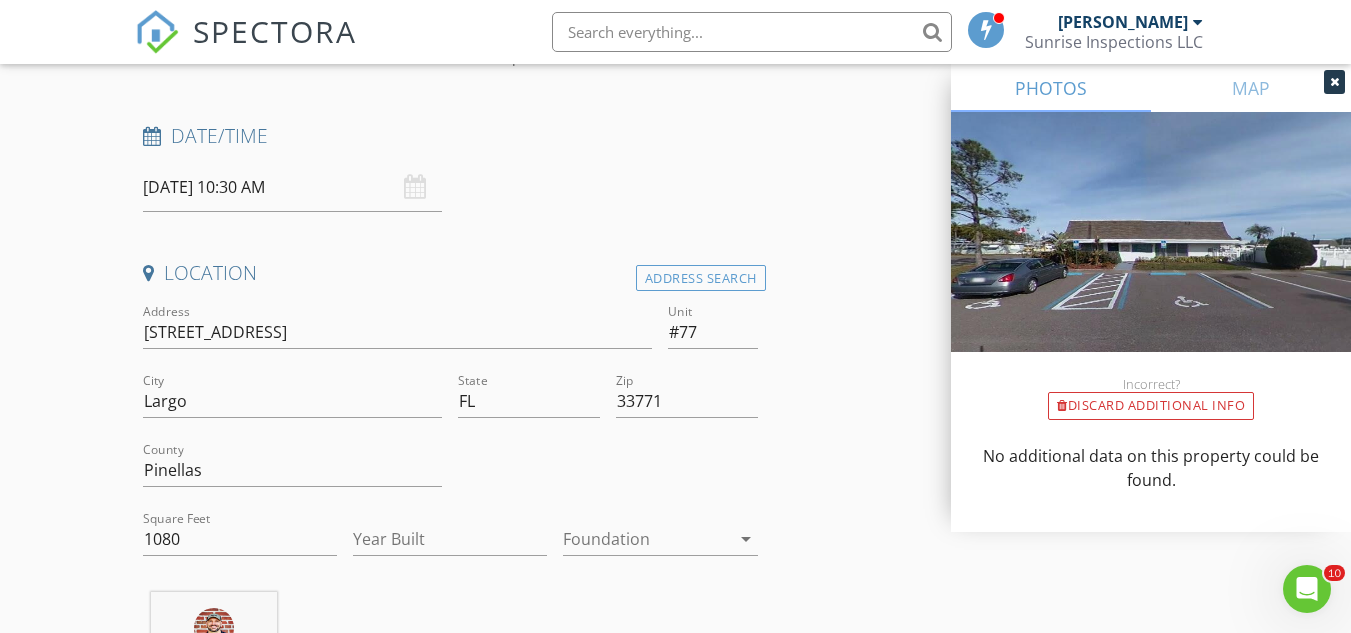 type on "Mobile home lot #77 & vacant
Client is leaving it unlocked for you" 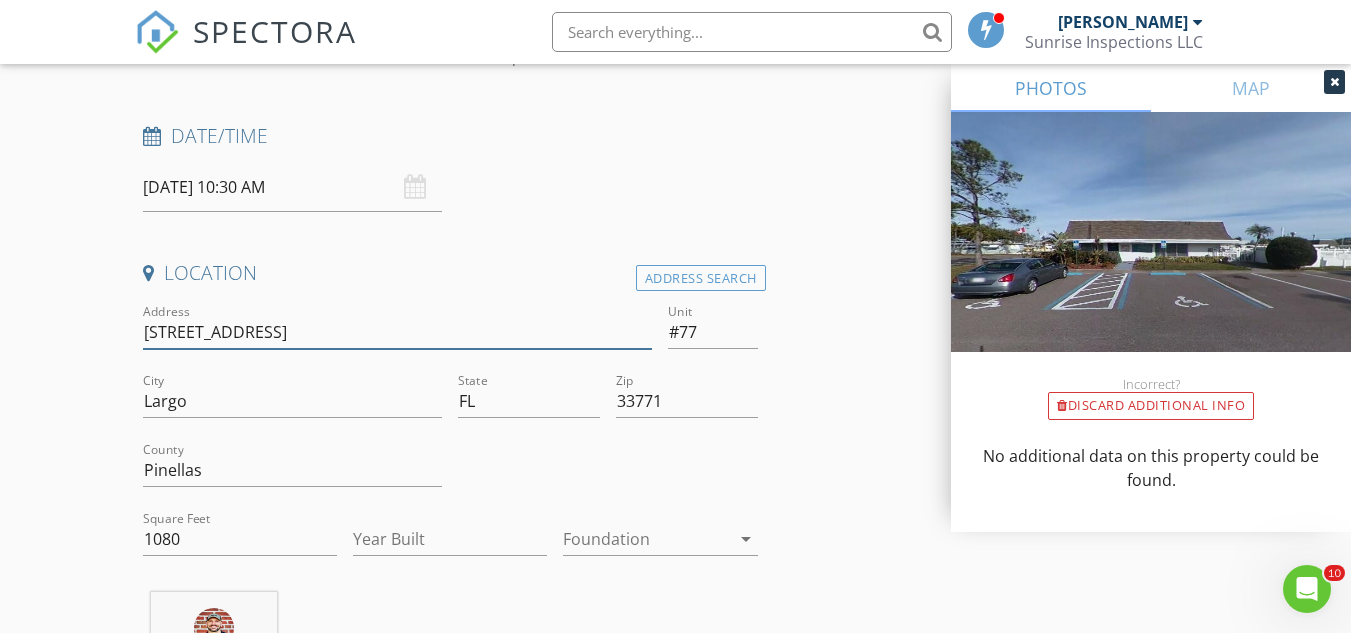 click on "2505 E Bay Dr" at bounding box center (397, 332) 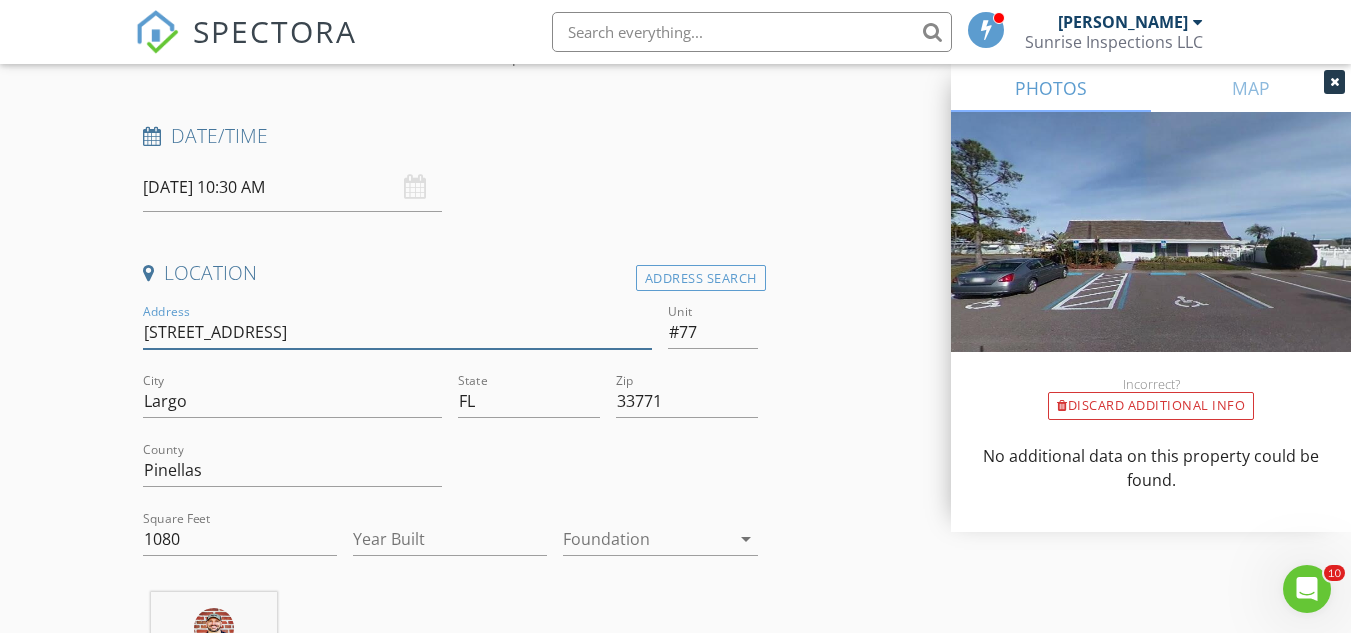 click on "2505 E Bay Dr" at bounding box center (397, 332) 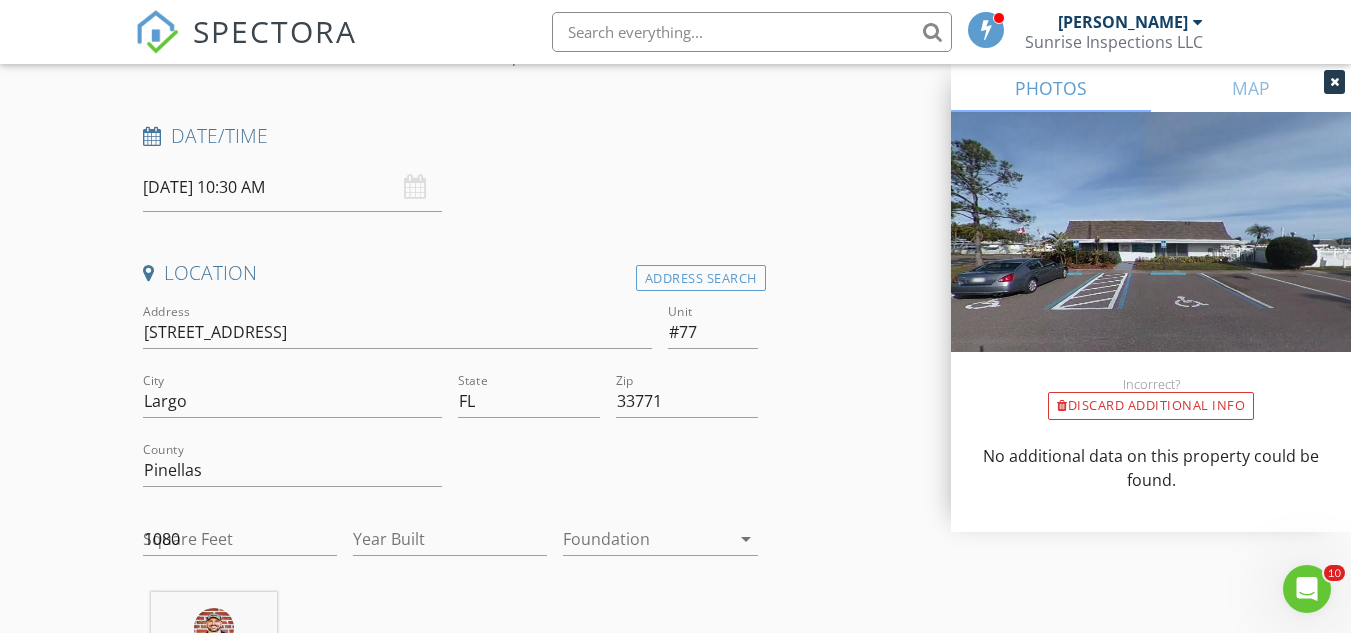 type 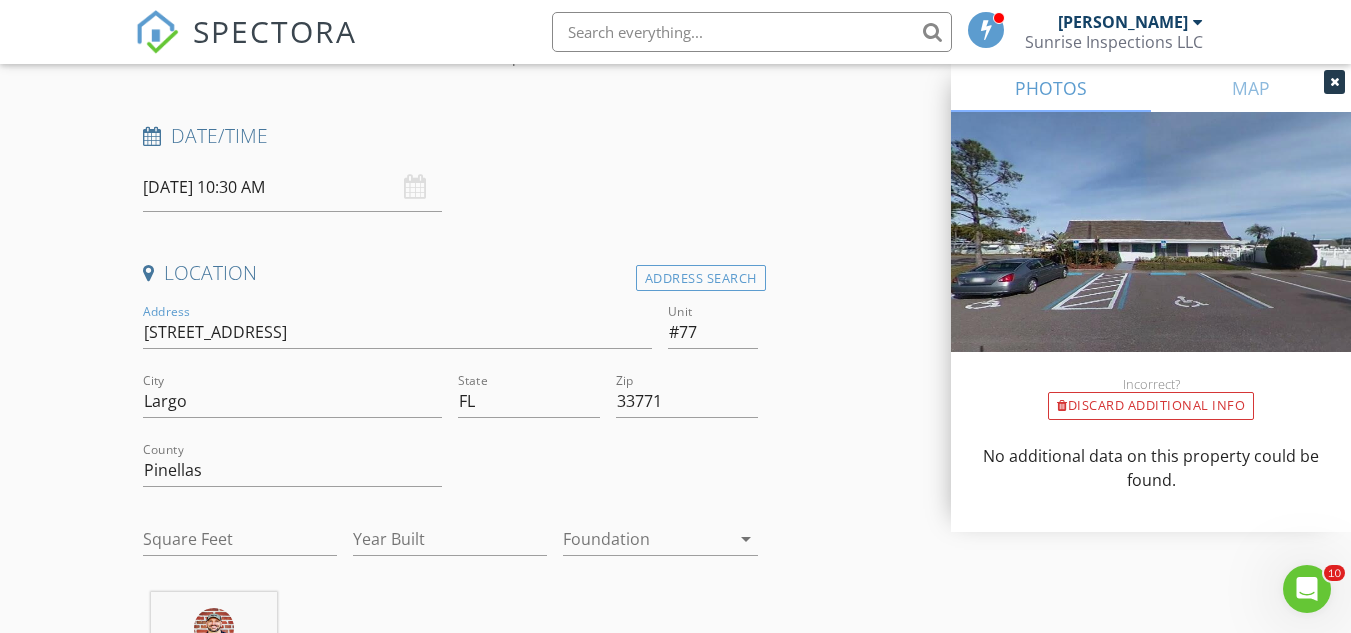 click on "New Inspection
Click here to use the New Order Form
INSPECTOR(S)
check_box   Joshua Roberts   PRIMARY   check_box_outline_blank   Keith Johnson     Joshua Roberts arrow_drop_down   check_box_outline_blank Joshua Roberts specifically requested
Date/Time
07/14/2025 10:30 AM
Location
Address Search       Address 2505 E Bay Dr   Unit #77   City Largo   State FL   Zip 33771   County Pinellas     Square Feet   Year Built   Foundation arrow_drop_down     Joshua Roberts     7.4 miles     (13 minutes)
client
check_box Enable Client CC email for this inspection   Client Search     check_box_outline_blank Client is a Company/Organization     First Name Jennifer   Last Name Garrison   Email akagegoddess@yahoo.com   CC Email   Phone 614-537-1995           Notes   Private Notes
ADD ADDITIONAL client
check_box" at bounding box center [675, 1586] 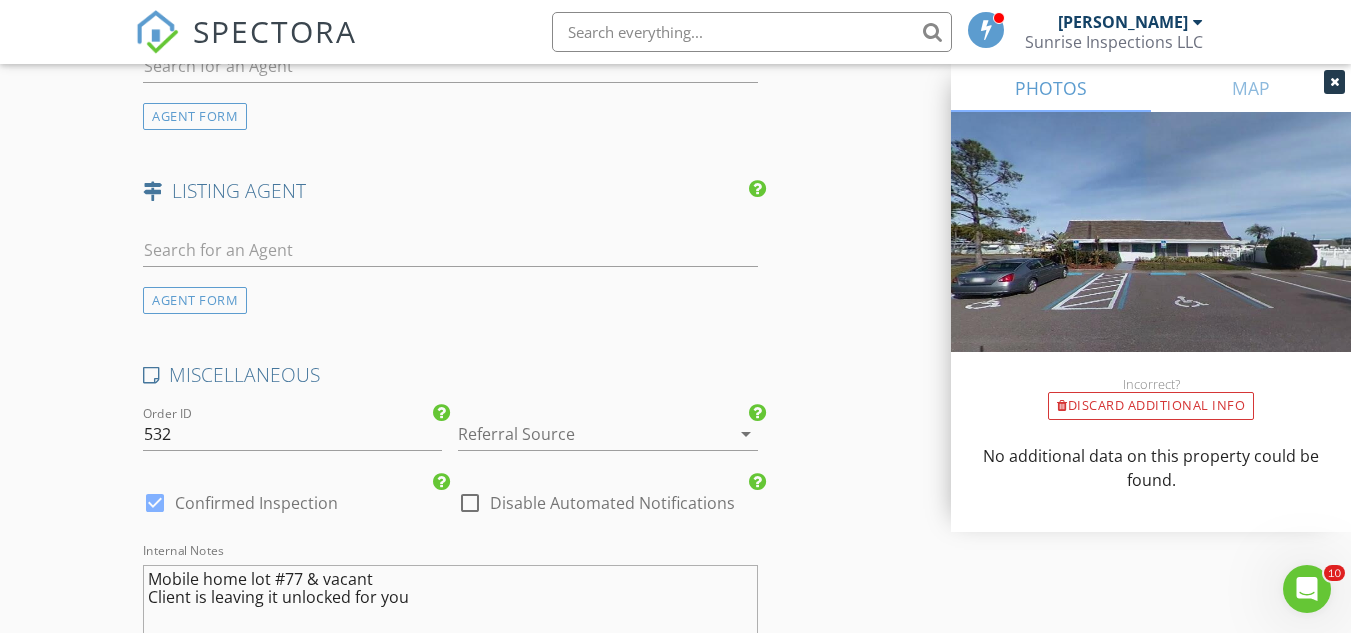 scroll, scrollTop: 2800, scrollLeft: 0, axis: vertical 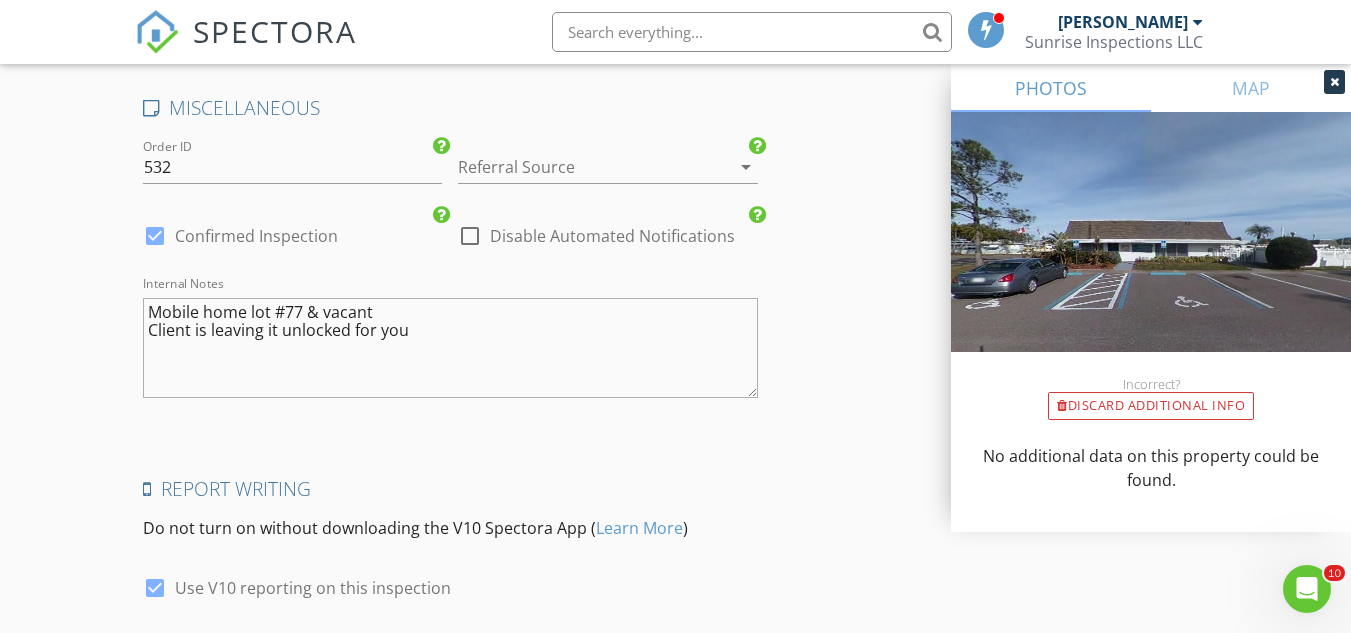 click on "Mobile home lot #77 & vacant
Client is leaving it unlocked for you" at bounding box center (450, 348) 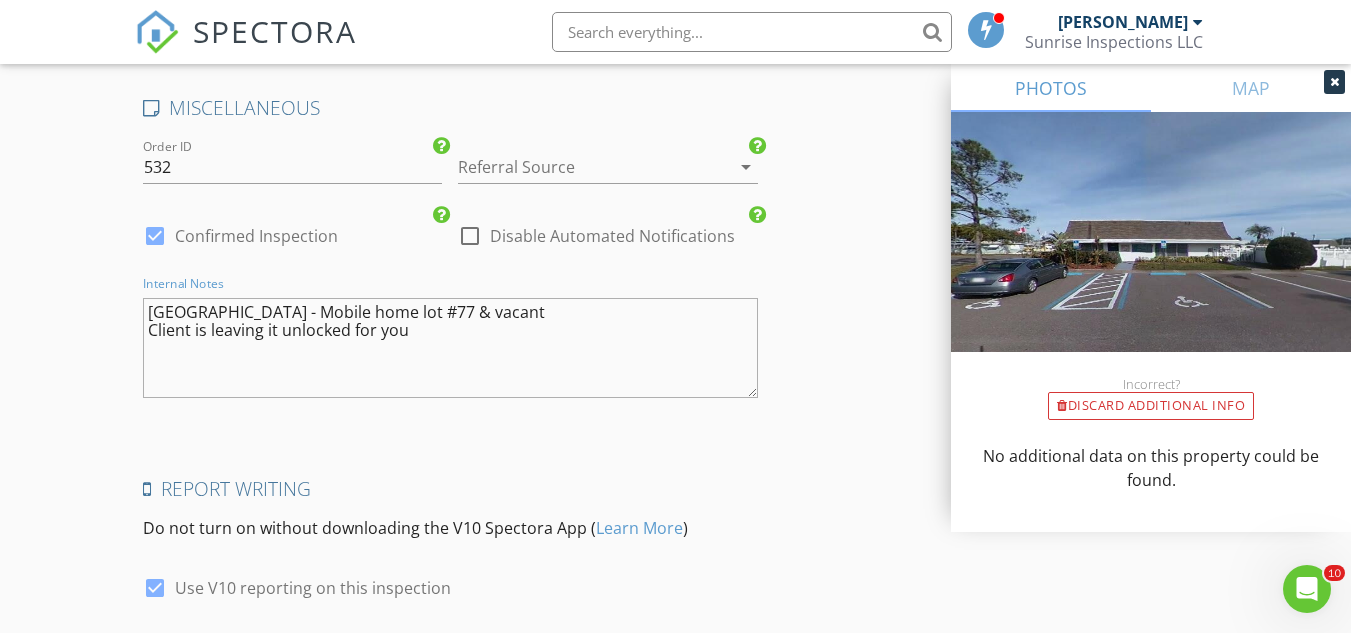 click on "Eldorodo Village - Mobile home lot #77 & vacant
Client is leaving it unlocked for you" at bounding box center [450, 348] 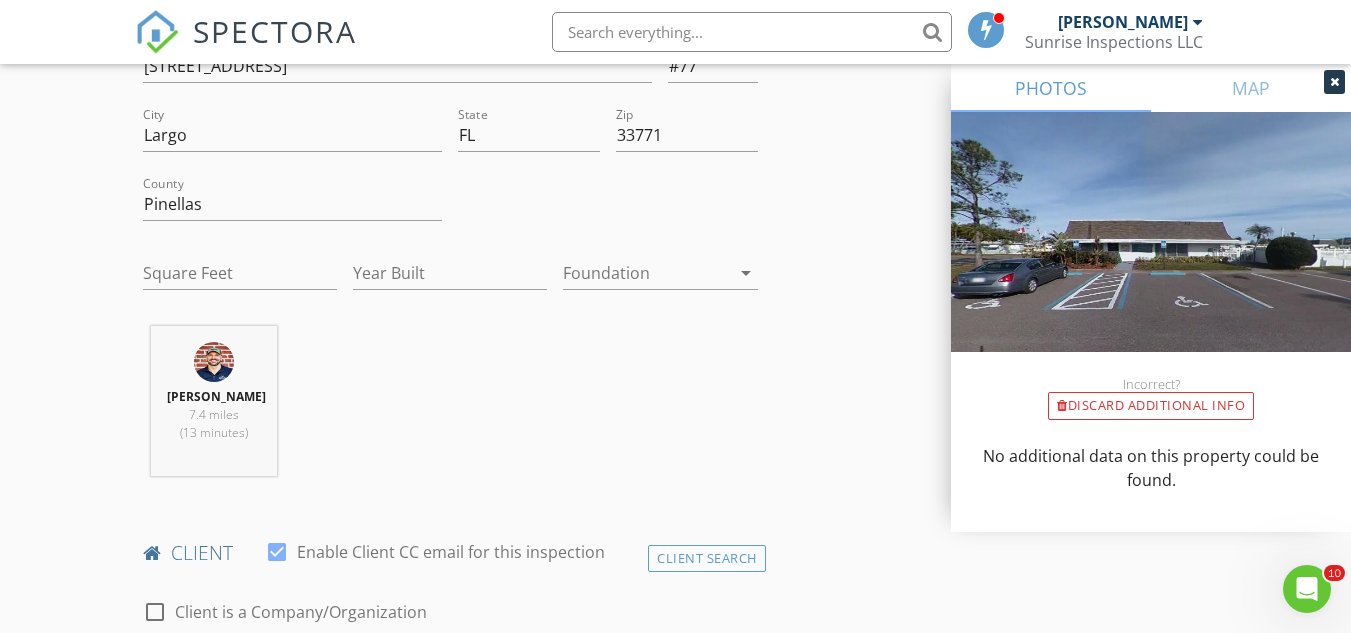 scroll, scrollTop: 400, scrollLeft: 0, axis: vertical 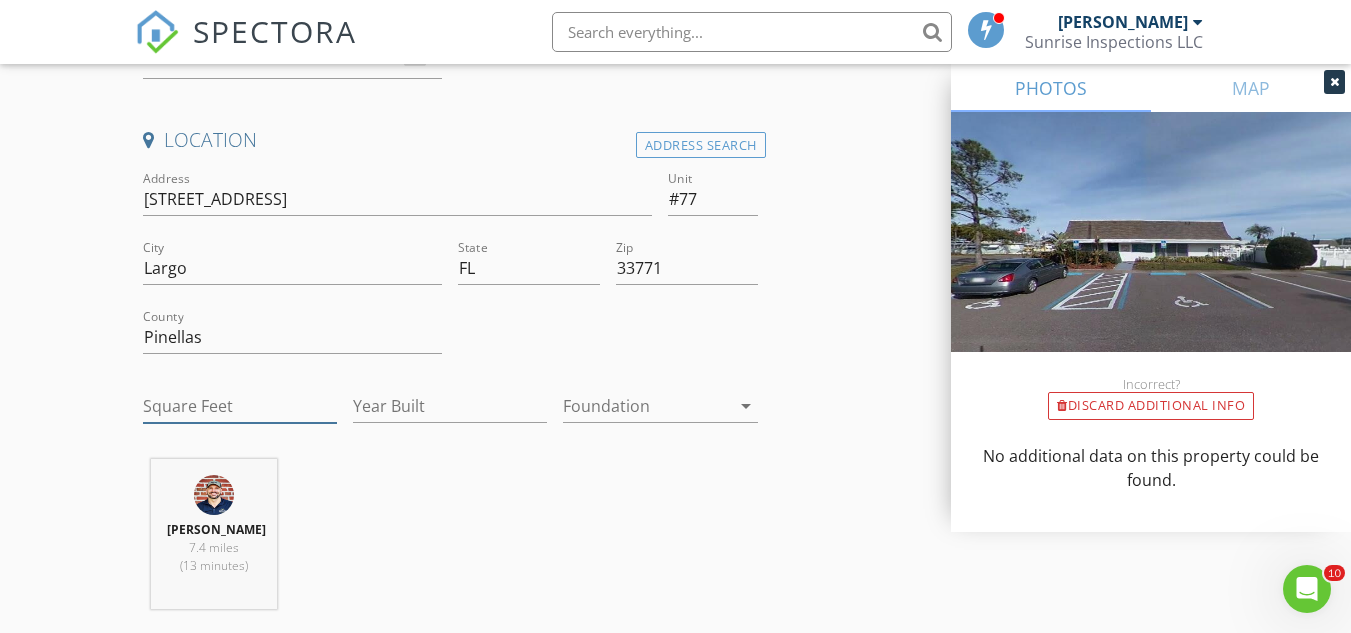 click on "Square Feet" at bounding box center [240, 406] 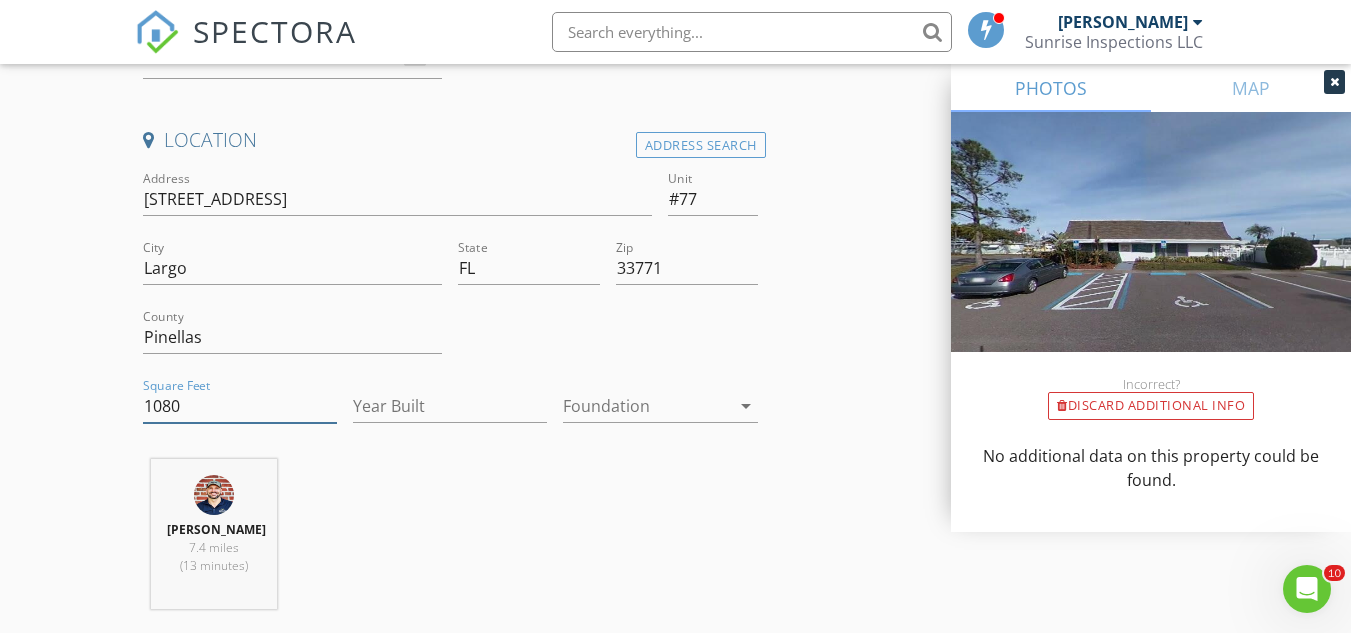 type on "1080" 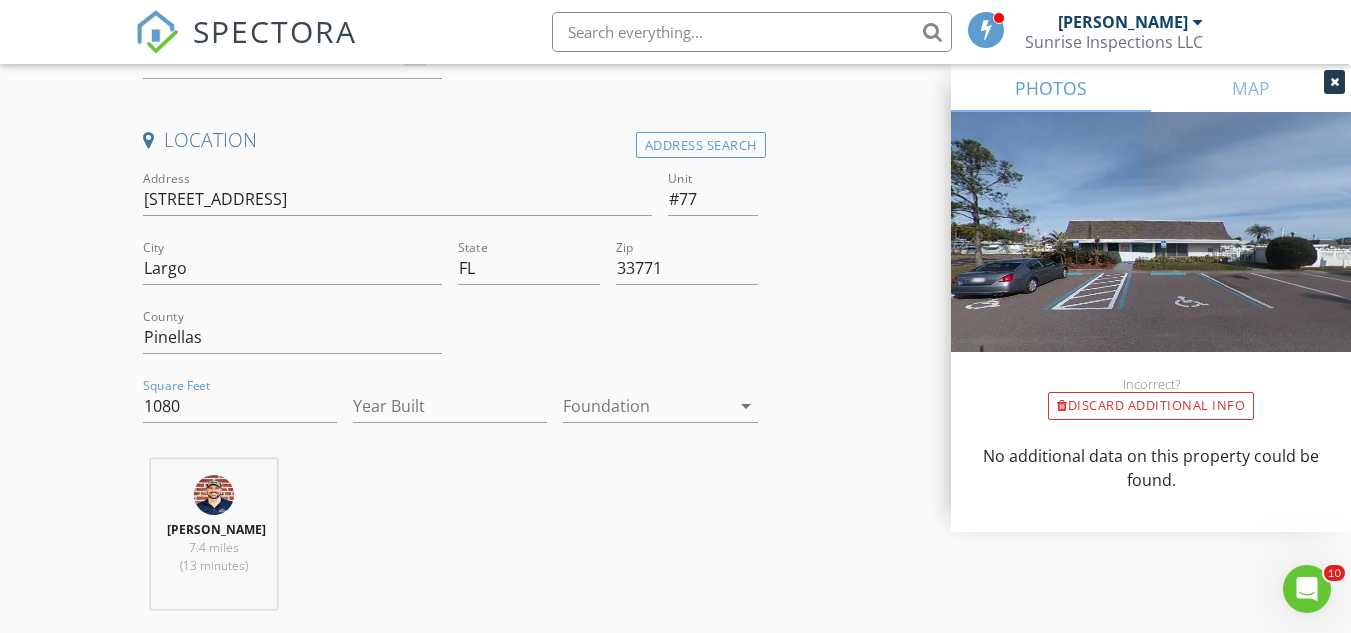 click on "New Inspection
Click here to use the New Order Form
INSPECTOR(S)
check_box   Joshua Roberts   PRIMARY   check_box_outline_blank   Keith Johnson     Joshua Roberts arrow_drop_down   check_box_outline_blank Joshua Roberts specifically requested
Date/Time
07/14/2025 10:30 AM
Location
Address Search       Address 2505 E Bay Dr   Unit #77   City Largo   State FL   Zip 33771   County Pinellas     Square Feet 1080   Year Built   Foundation arrow_drop_down     Joshua Roberts     7.4 miles     (13 minutes)
client
check_box Enable Client CC email for this inspection   Client Search     check_box_outline_blank Client is a Company/Organization     First Name Jennifer   Last Name Garrison   Email akagegoddess@yahoo.com   CC Email   Phone 614-537-1995           Notes   Private Notes
ADD ADDITIONAL client" at bounding box center (675, 1461) 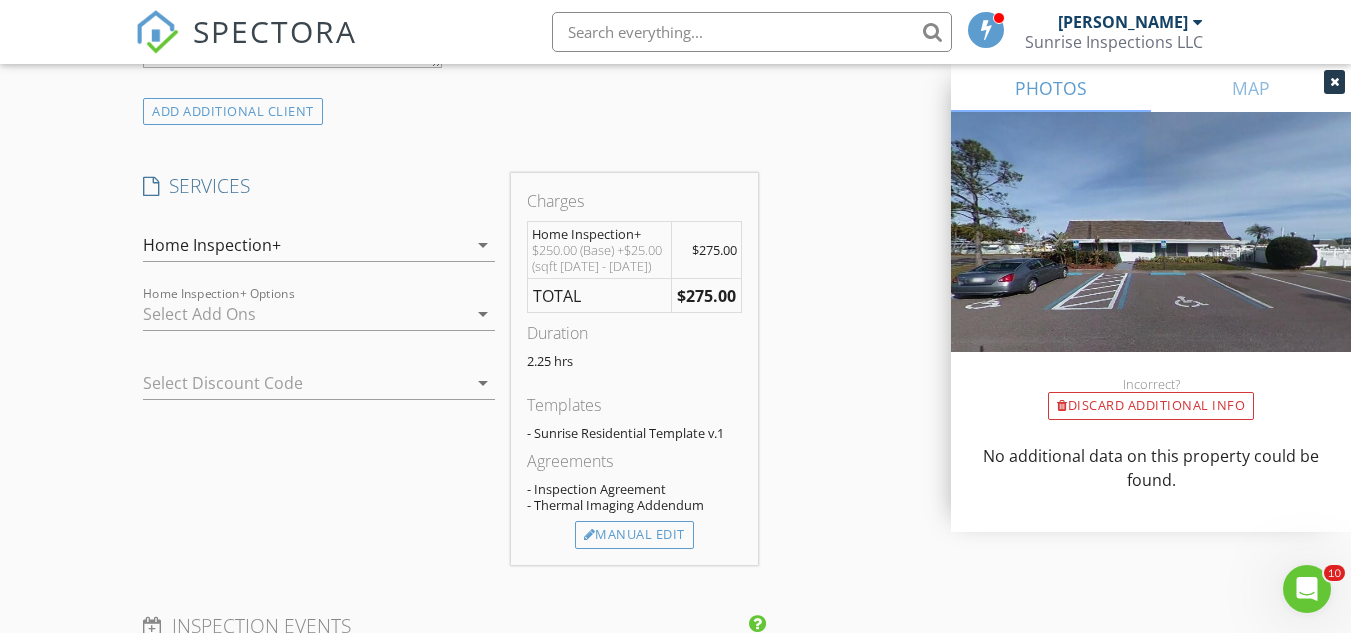 scroll, scrollTop: 1733, scrollLeft: 0, axis: vertical 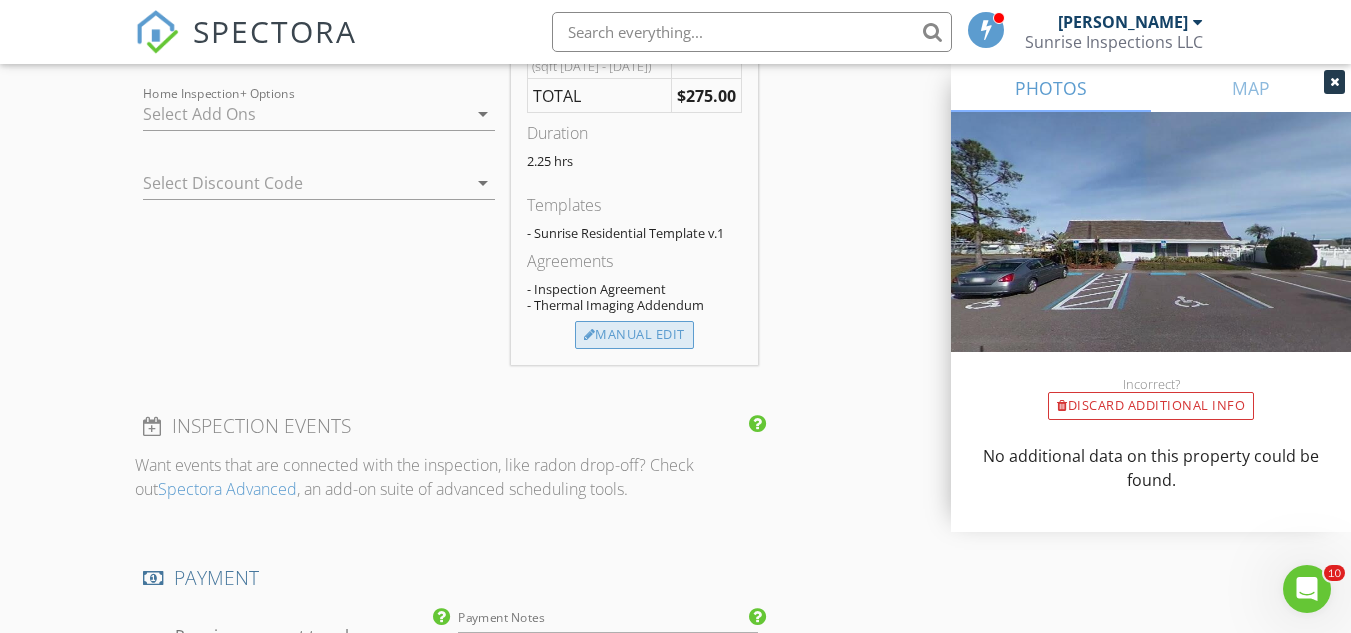 click on "Manual Edit" at bounding box center (634, 335) 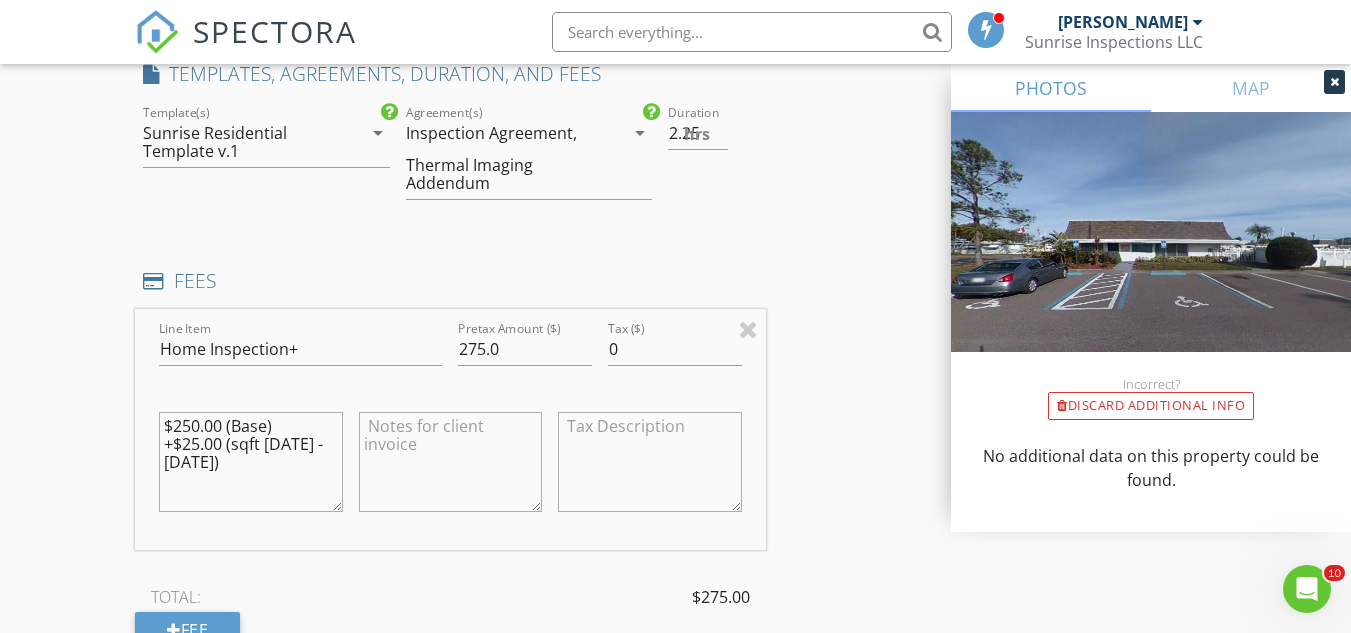 scroll, scrollTop: 1600, scrollLeft: 0, axis: vertical 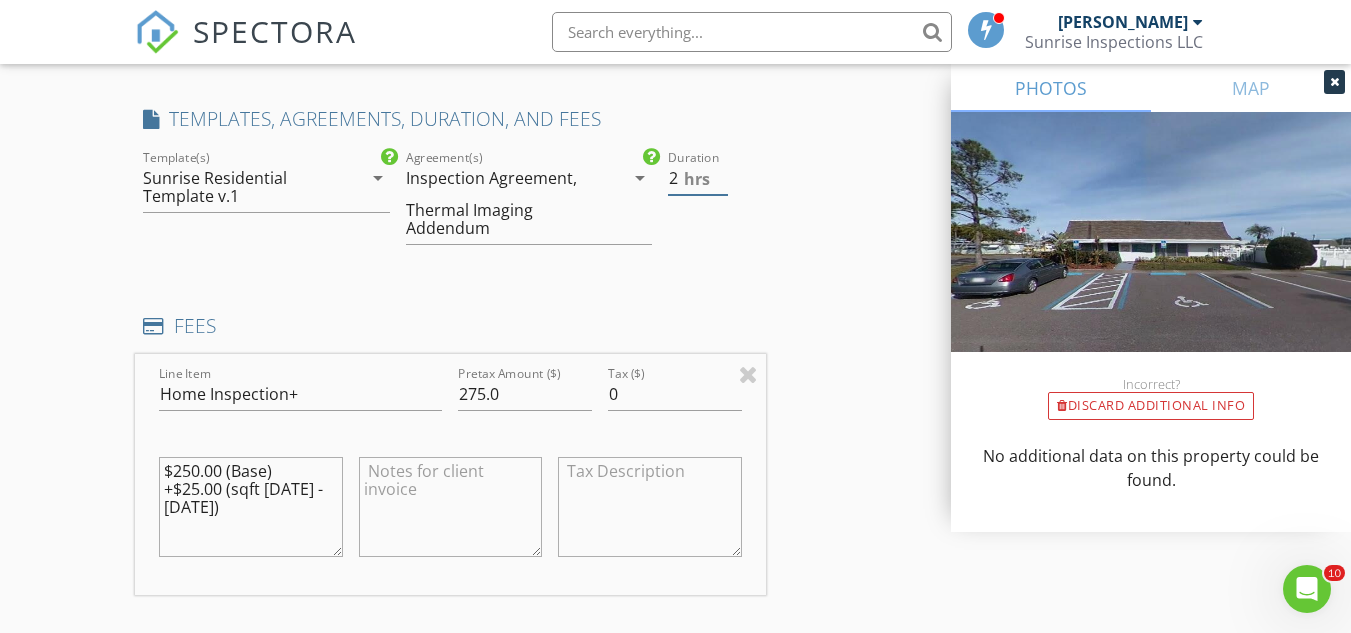 type on "2" 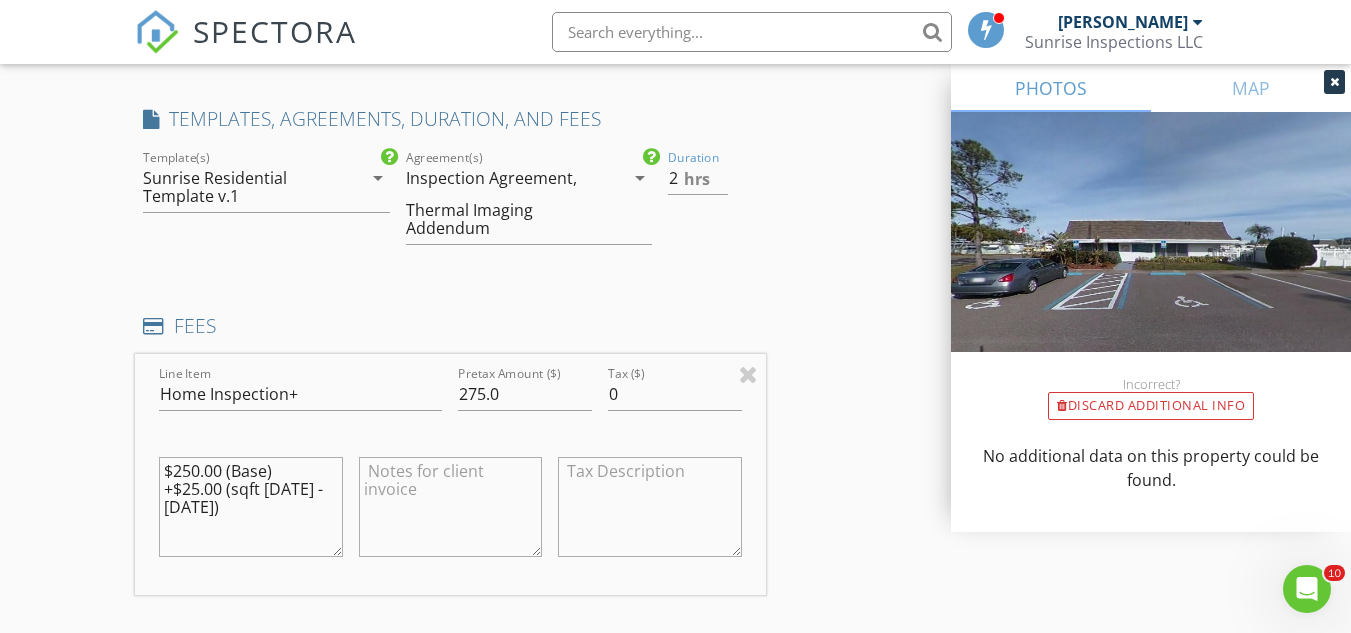 click on "FEES" at bounding box center [450, 326] 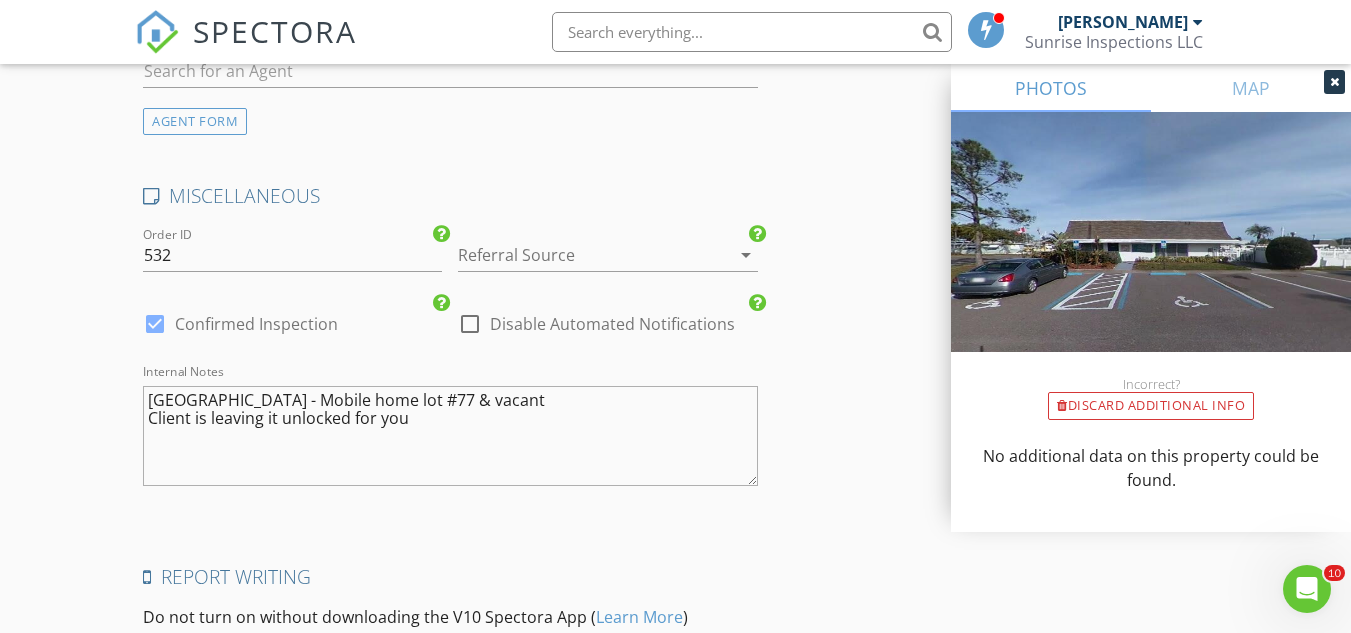 scroll, scrollTop: 3195, scrollLeft: 0, axis: vertical 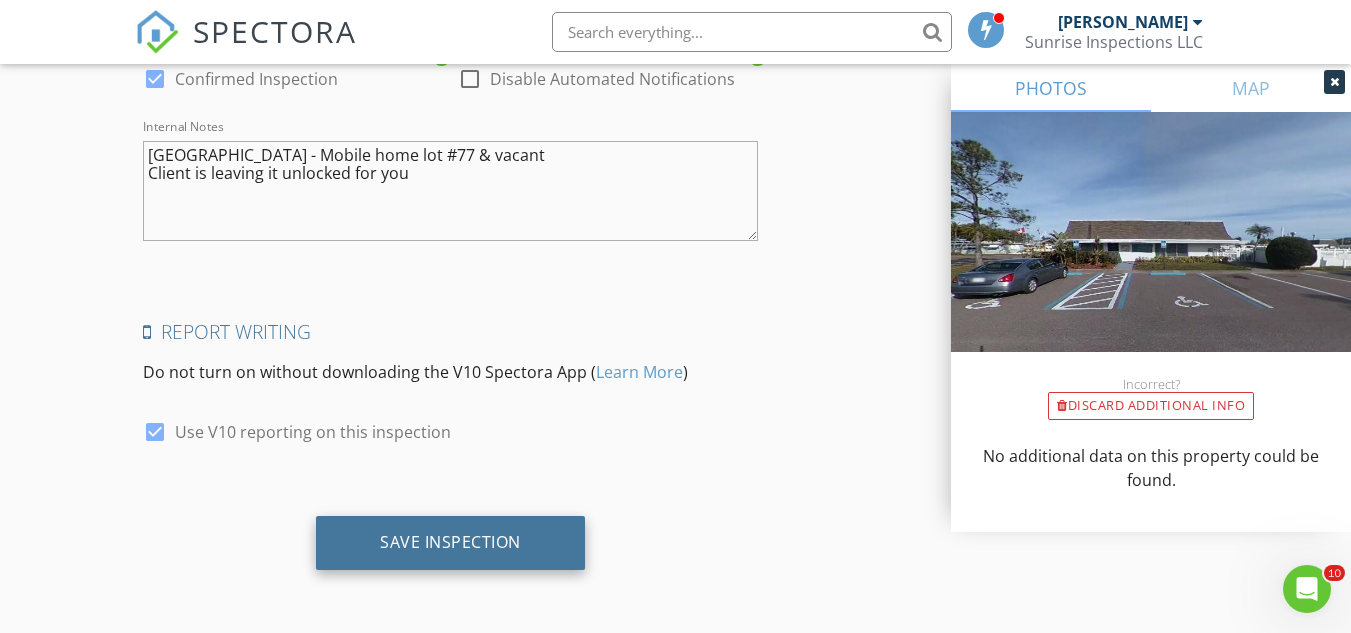click on "Save Inspection" at bounding box center (450, 542) 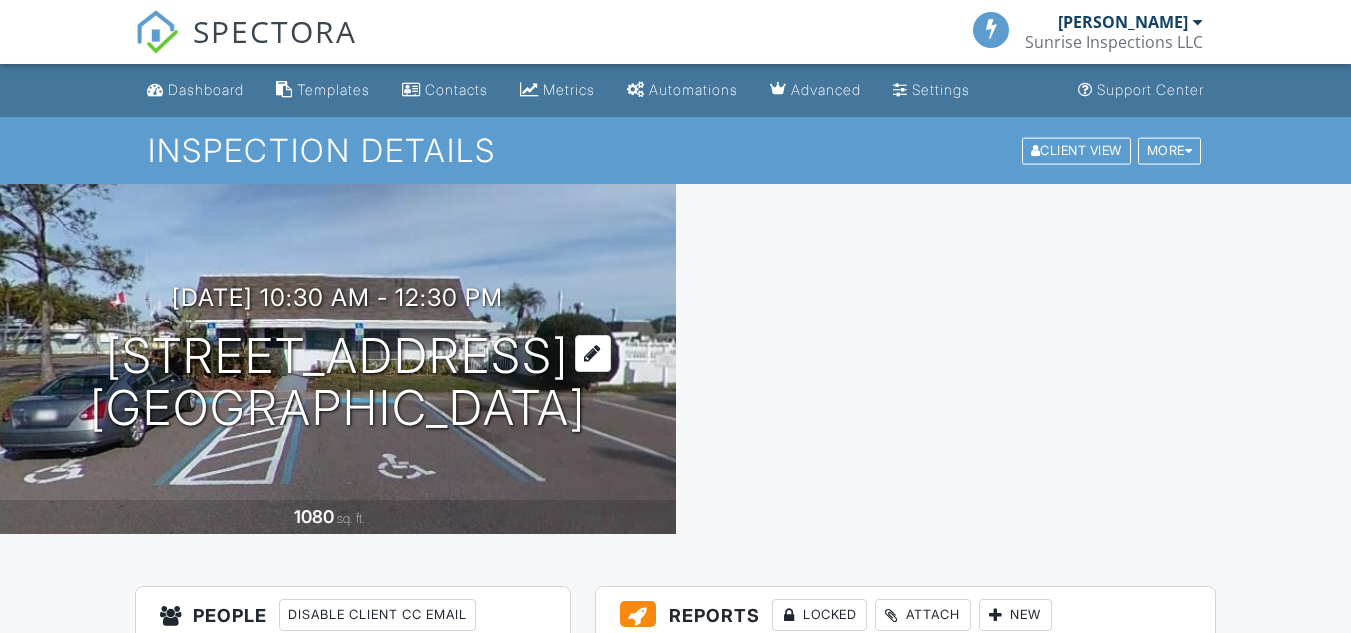 scroll, scrollTop: 0, scrollLeft: 0, axis: both 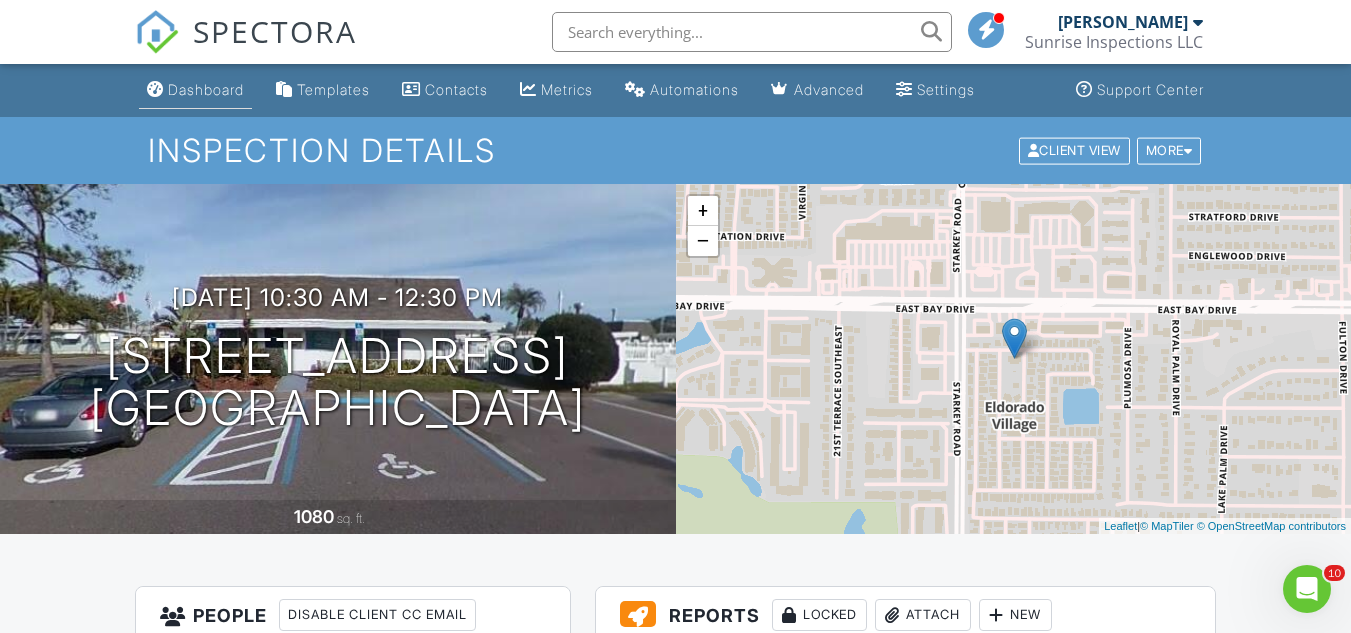 click on "Dashboard" at bounding box center [206, 89] 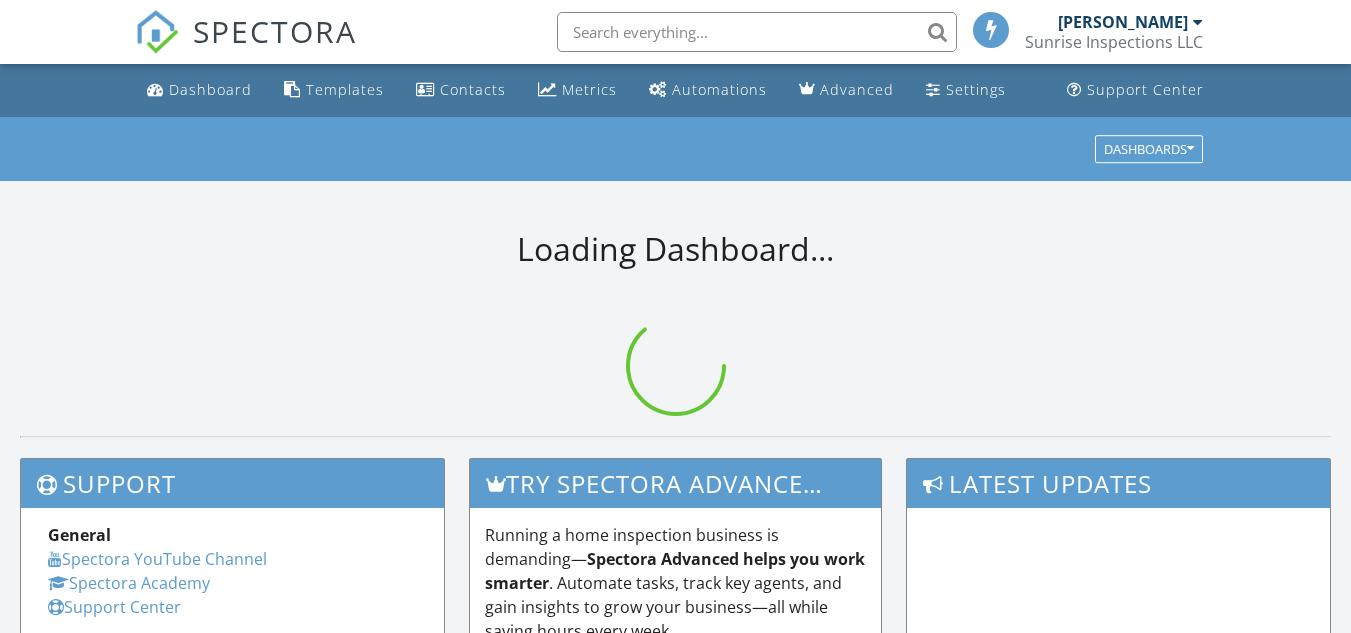 scroll, scrollTop: 0, scrollLeft: 0, axis: both 